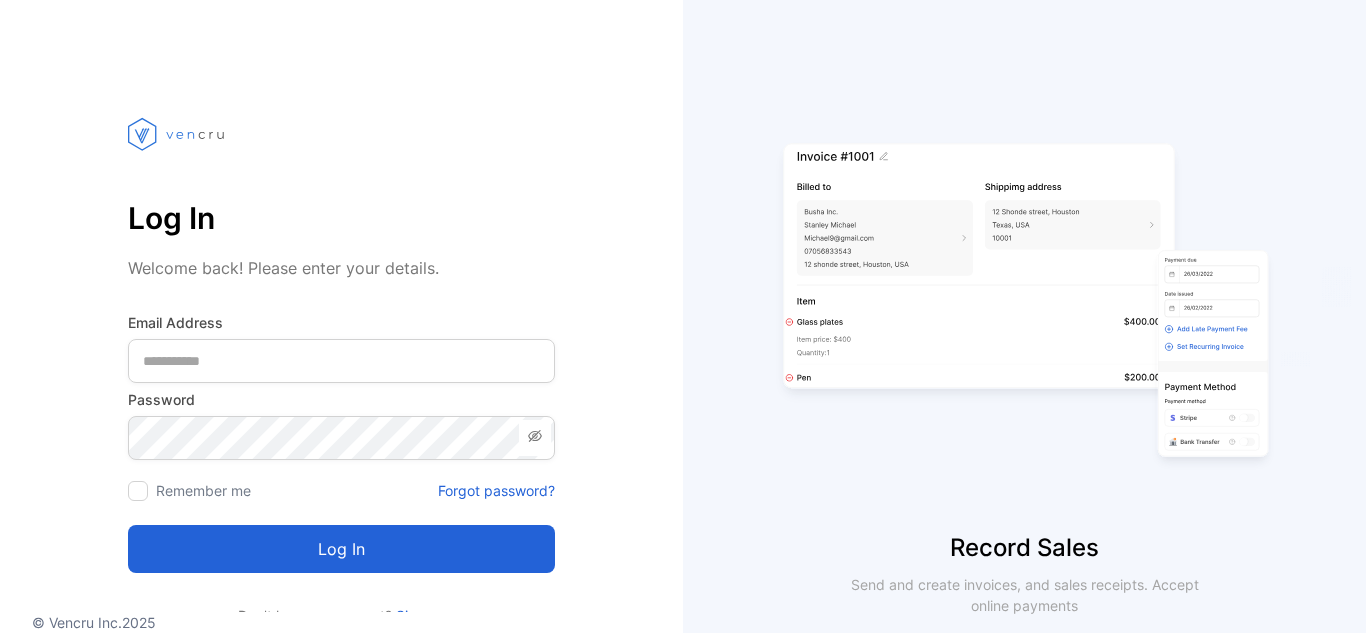 scroll, scrollTop: 0, scrollLeft: 0, axis: both 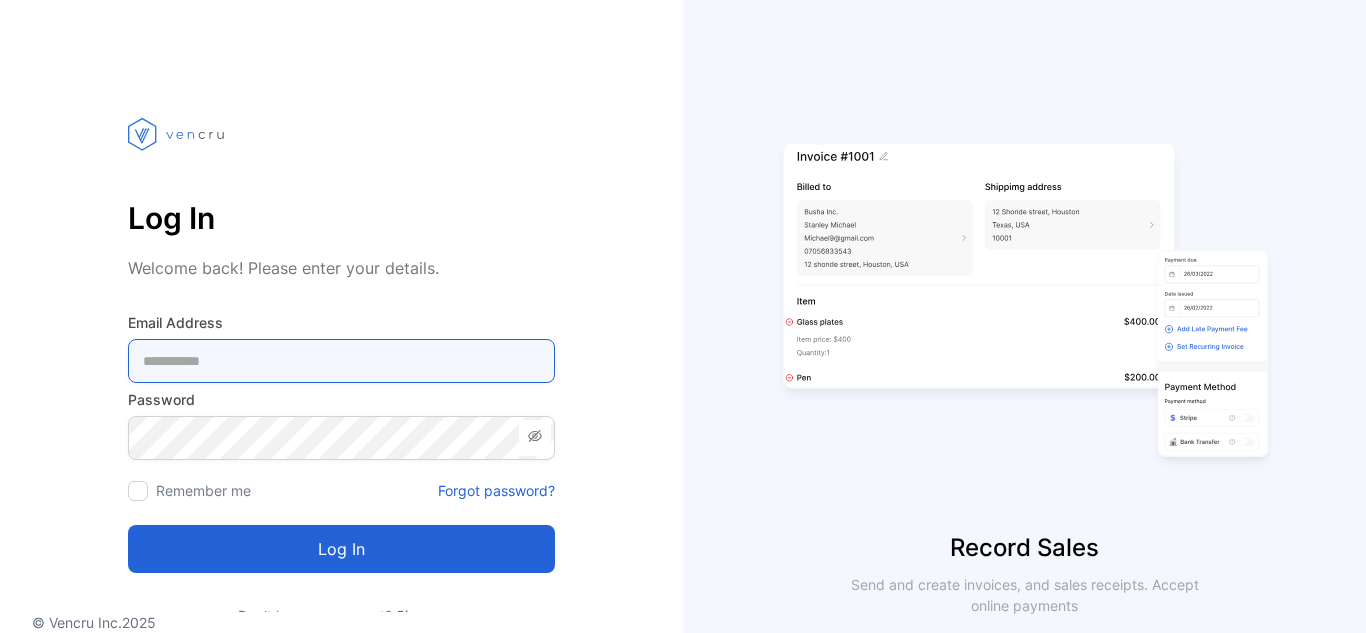click at bounding box center [341, 361] 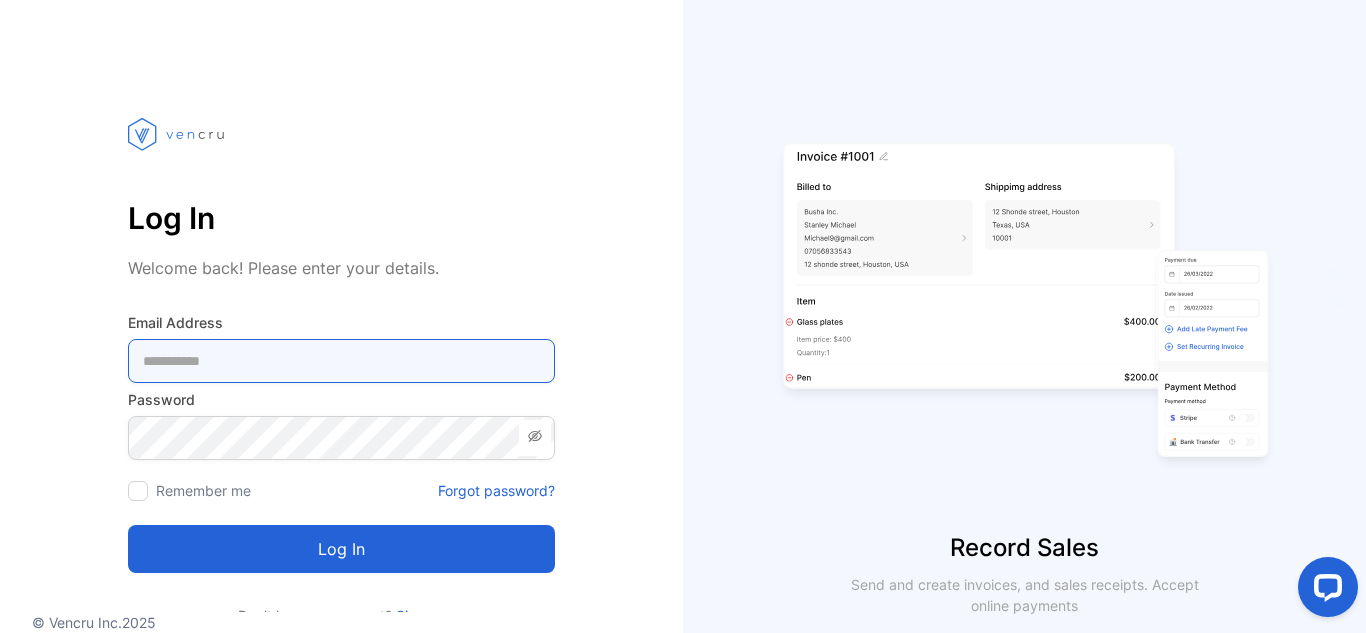 scroll, scrollTop: 0, scrollLeft: 0, axis: both 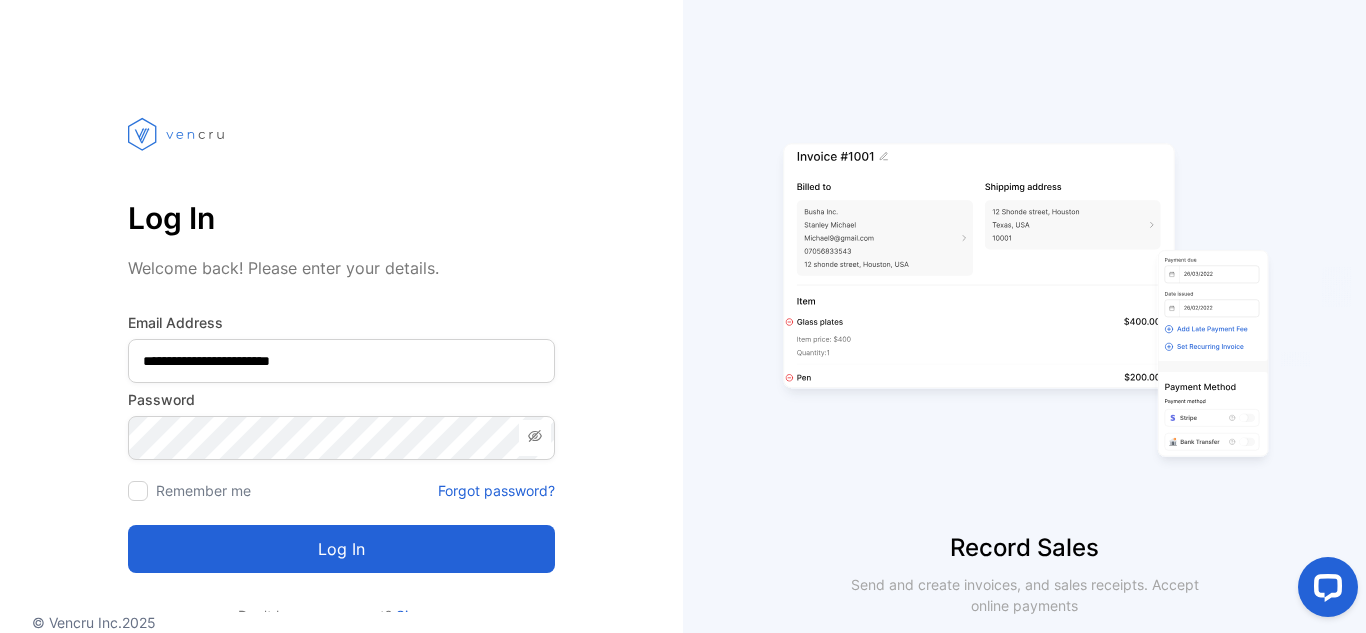 click on "Log in" at bounding box center [341, 549] 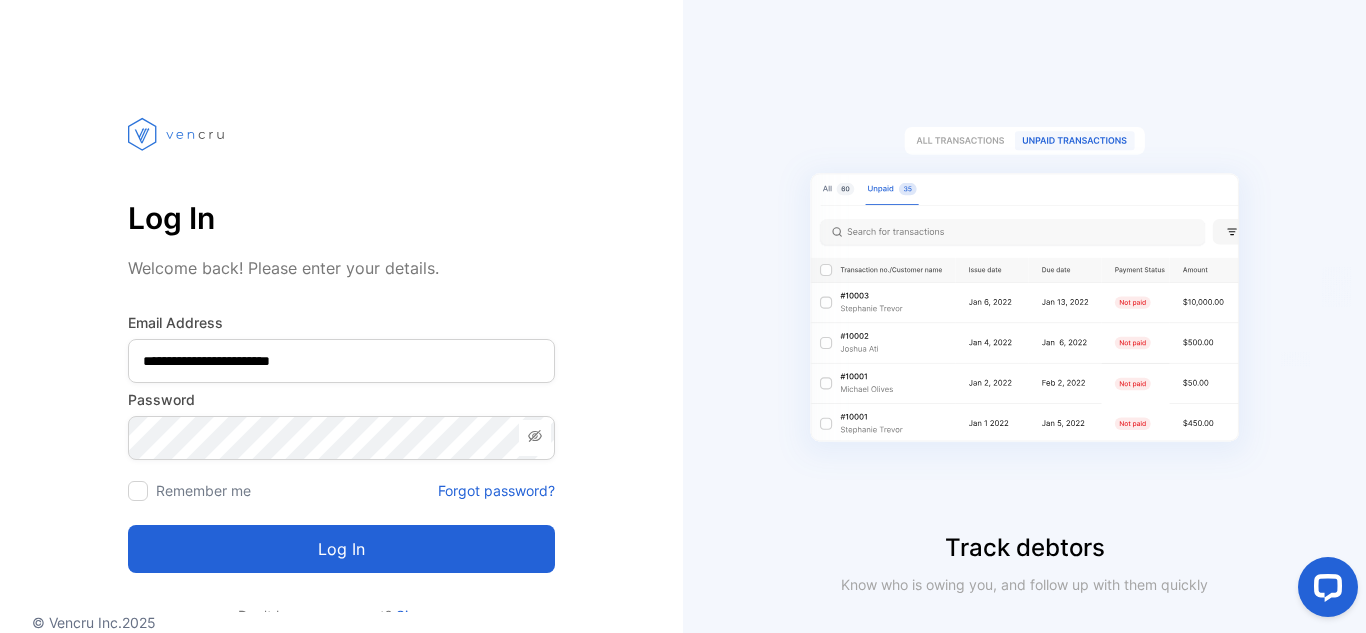 click 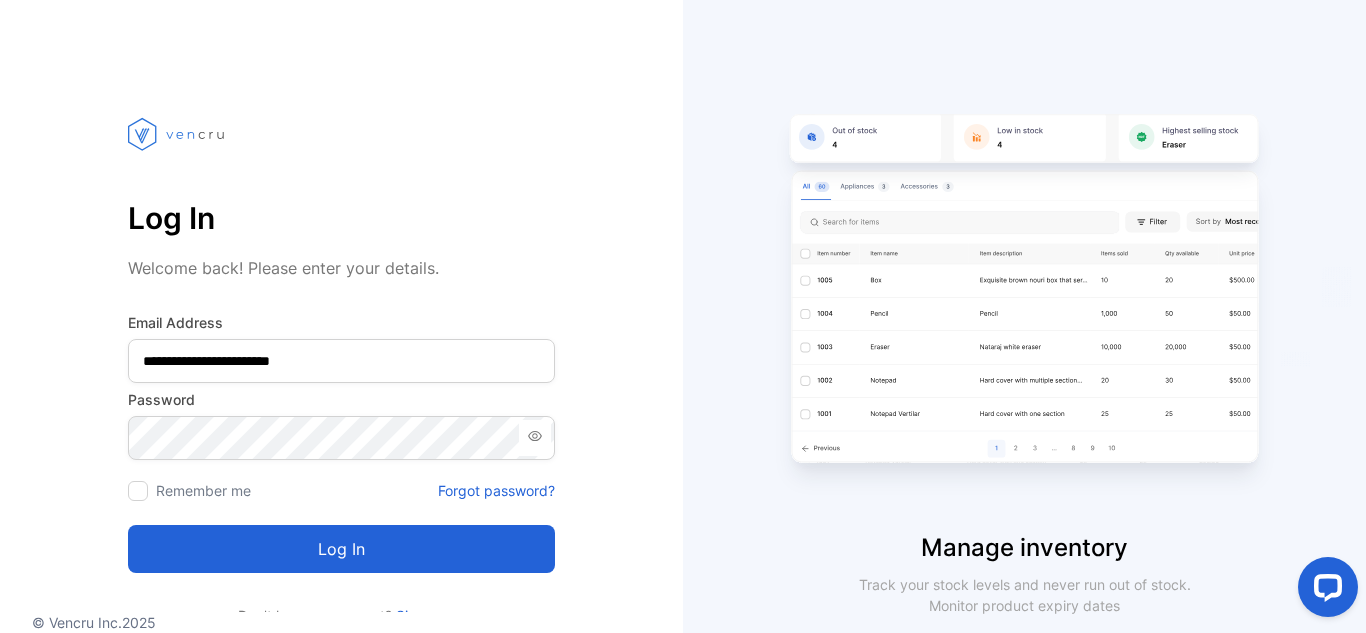 click on "Log in" at bounding box center (341, 549) 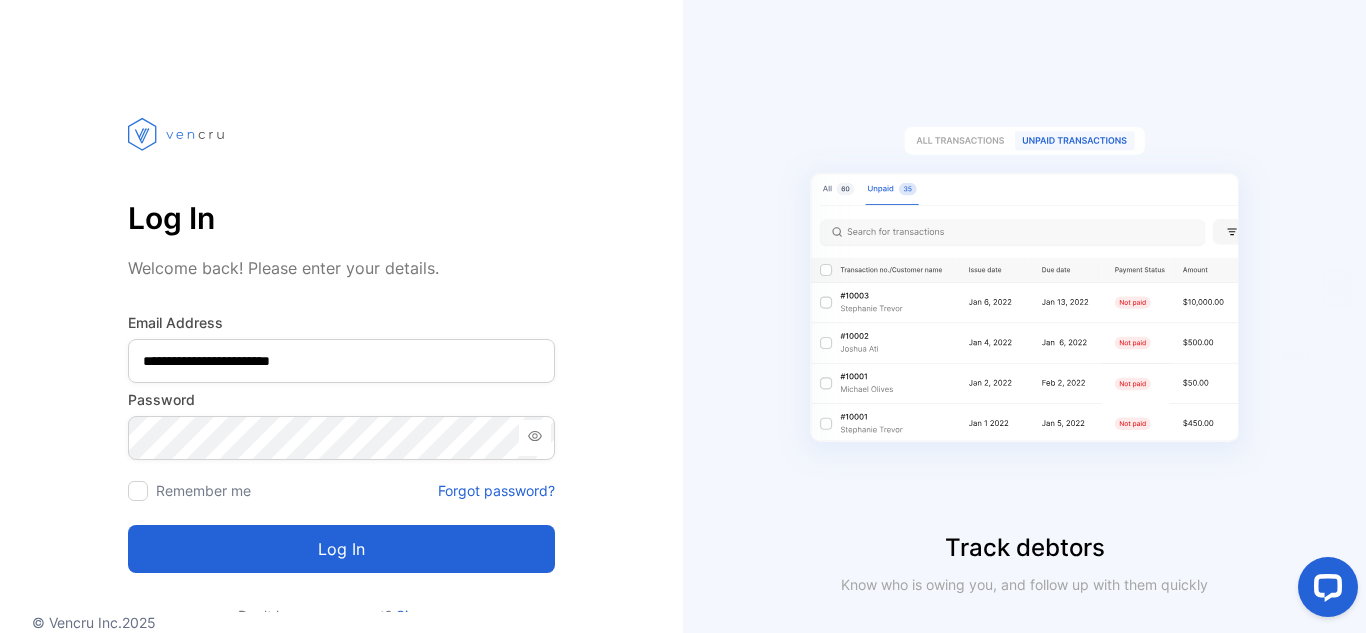 click on "Log in" at bounding box center [341, 549] 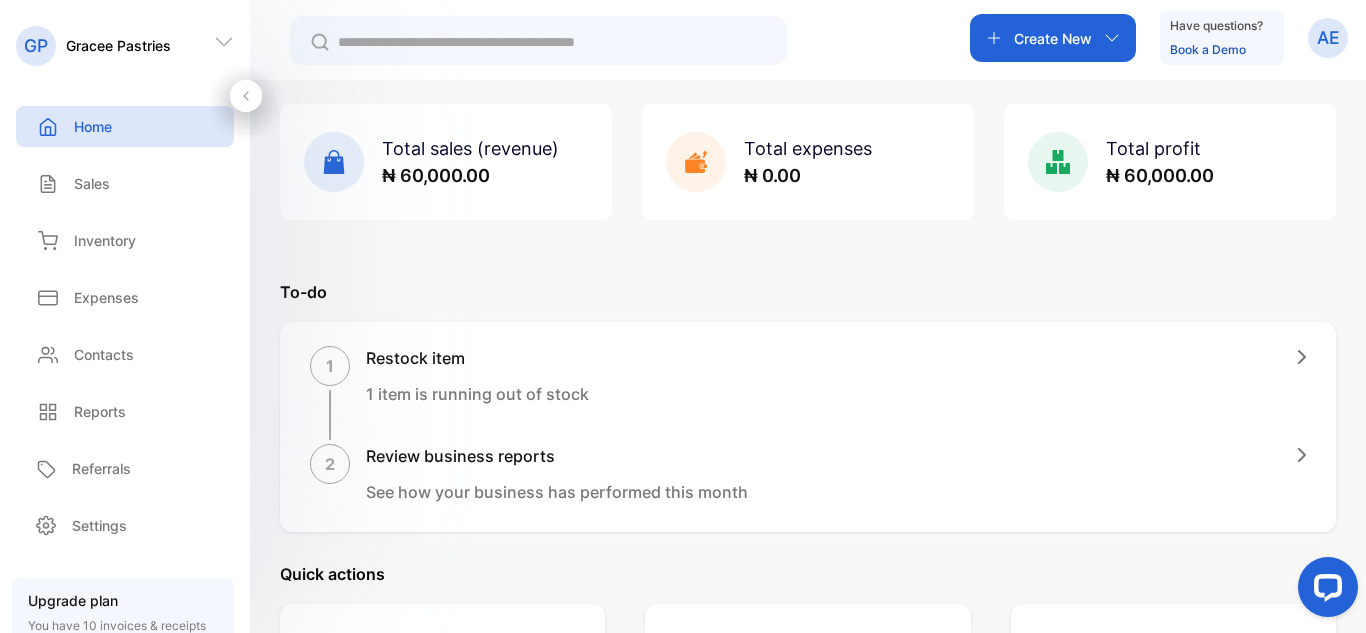 scroll, scrollTop: 0, scrollLeft: 0, axis: both 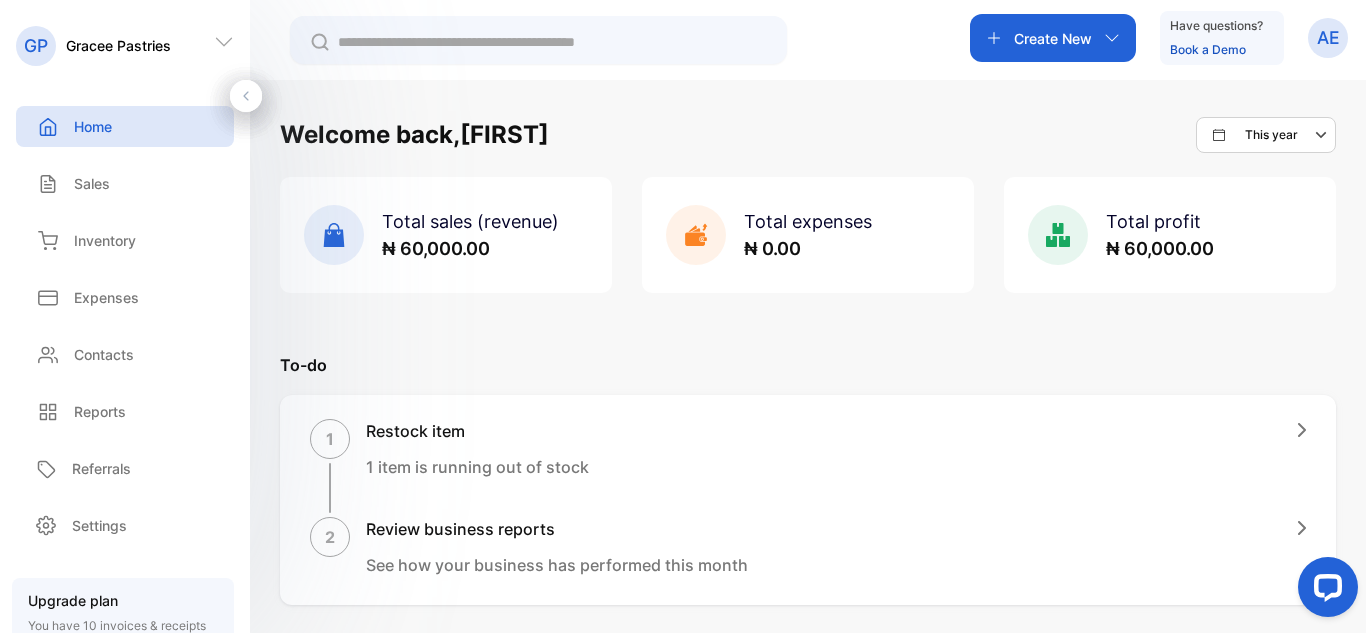 click on "This year" at bounding box center [1271, 135] 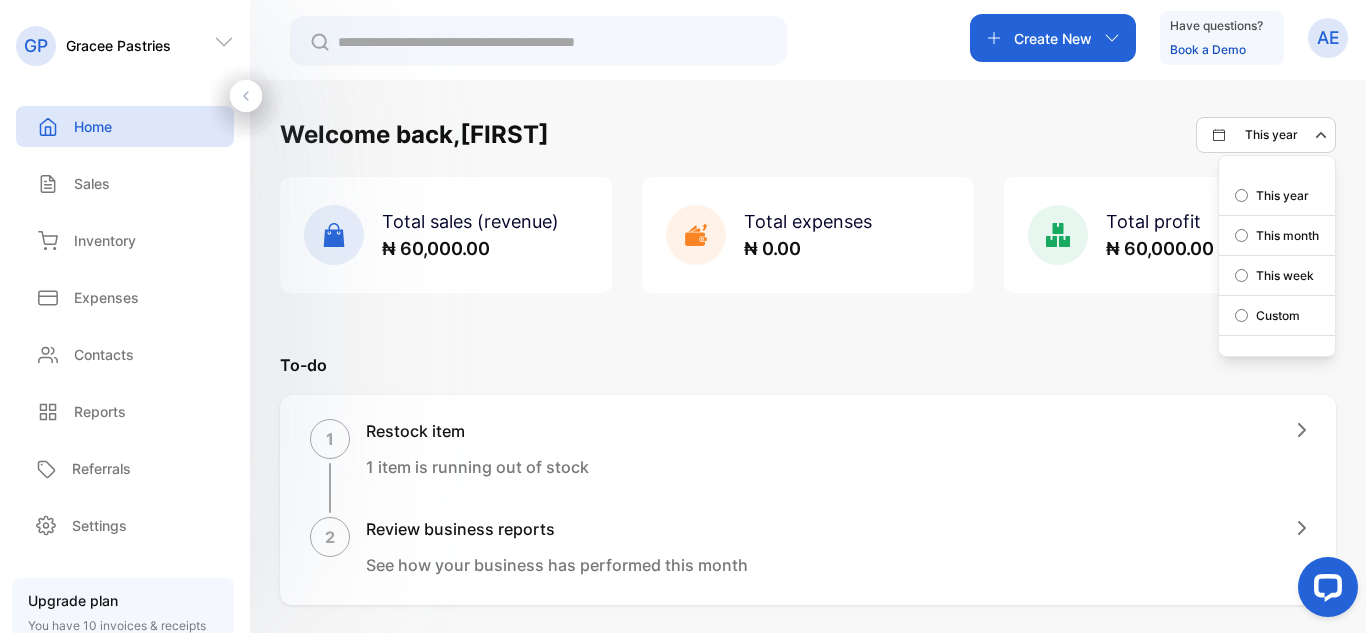 click on "Welcome back,  [FIRST] This year   This year This month This week Custom Total sales (revenue) ₦ 60,000.00 Total expenses ₦ 0.00 Total profit ₦ 60,000.00 Let's get you started Watch tutorials Set up your business profile Upload your business logo, address, and more Add your products or services Upload the items you sell to your inventory Record an invoice or receipt Create and send invoices or sales receipts to your customers Review your business reports Review and track your profits, sales, debtors, and more  To-do 1 Restock item 1 item is running out of stock 2 Review business reports See how your business has performed this month Quick actions send and track invoices get your business report send and track receipts manage your inventory control your expenses manage customers Invite team member Add people in your team to your account Add new member You are on the Free plan [DAYS]  days till the plan expires Select plan Help center Documentation Explore our guides, tutorials and videos of all Vencru features" at bounding box center (808, 872) 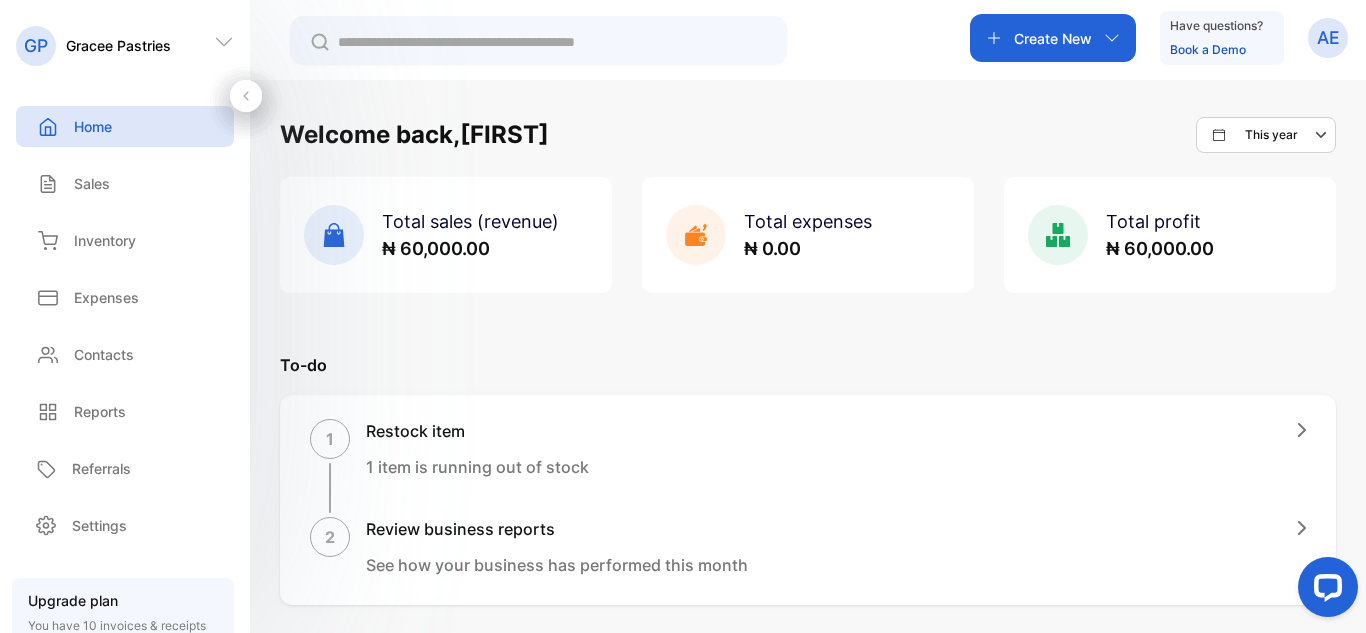 click on "Create New" at bounding box center (1053, 38) 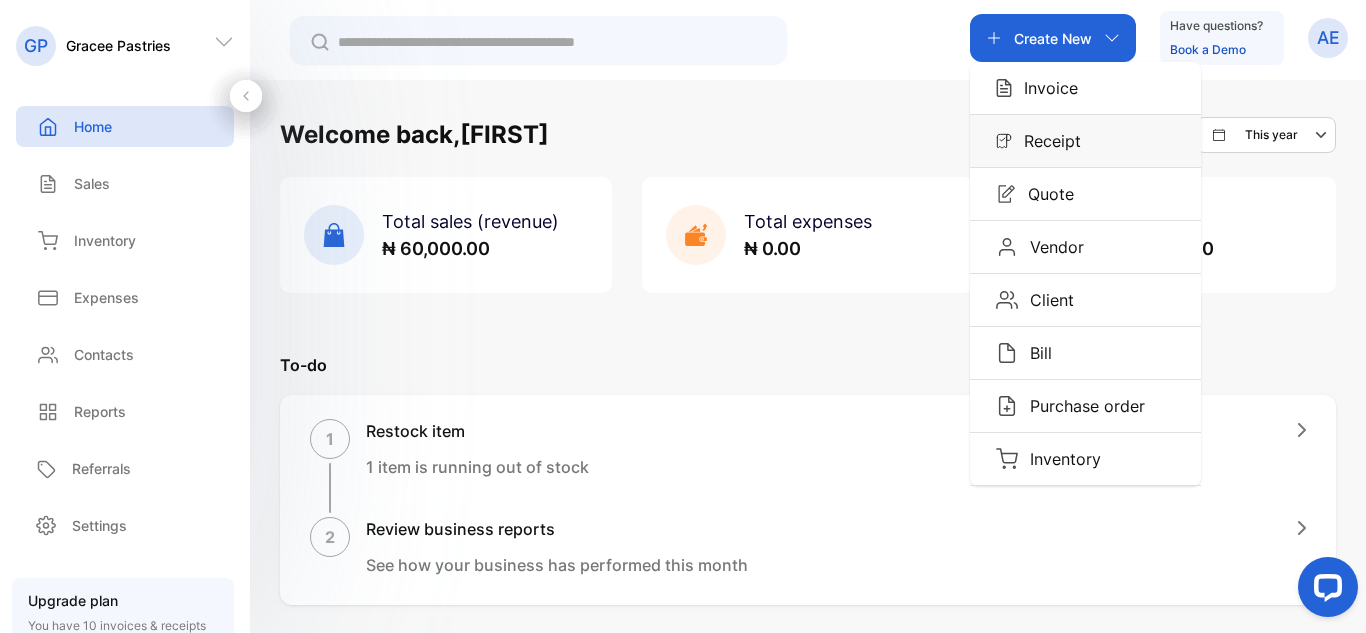 click on "Receipt" at bounding box center (1046, 141) 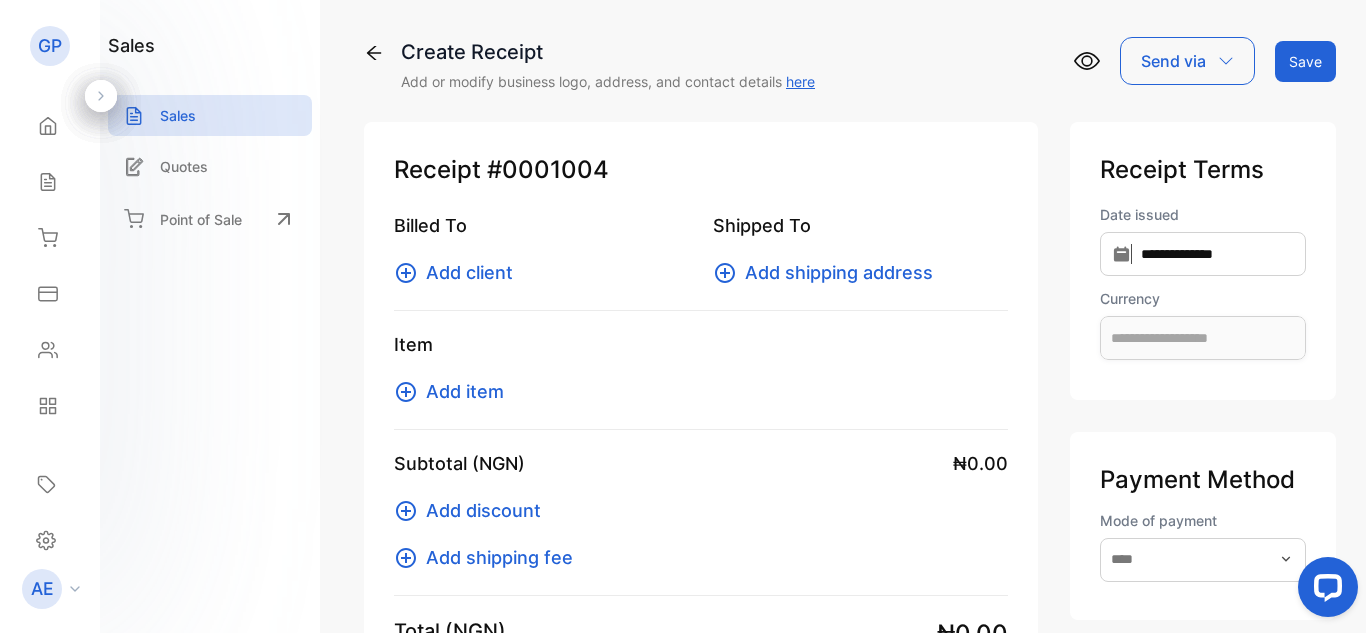 type on "**********" 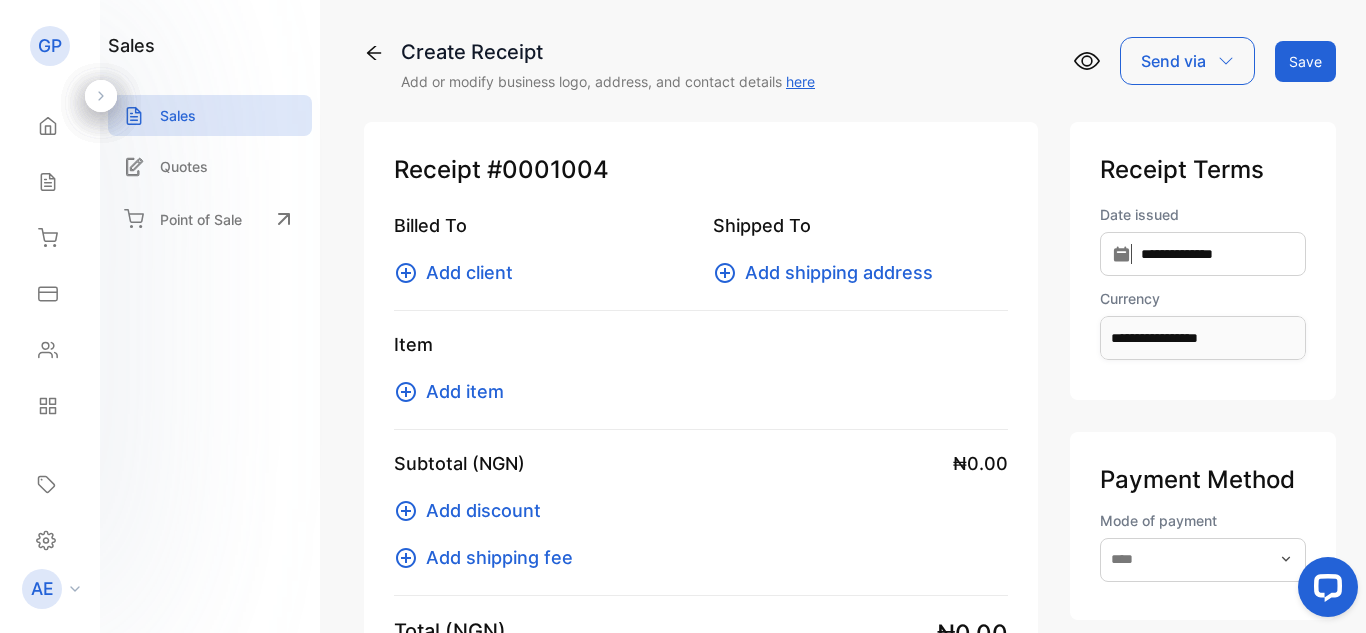 click on "Add item" at bounding box center [465, 391] 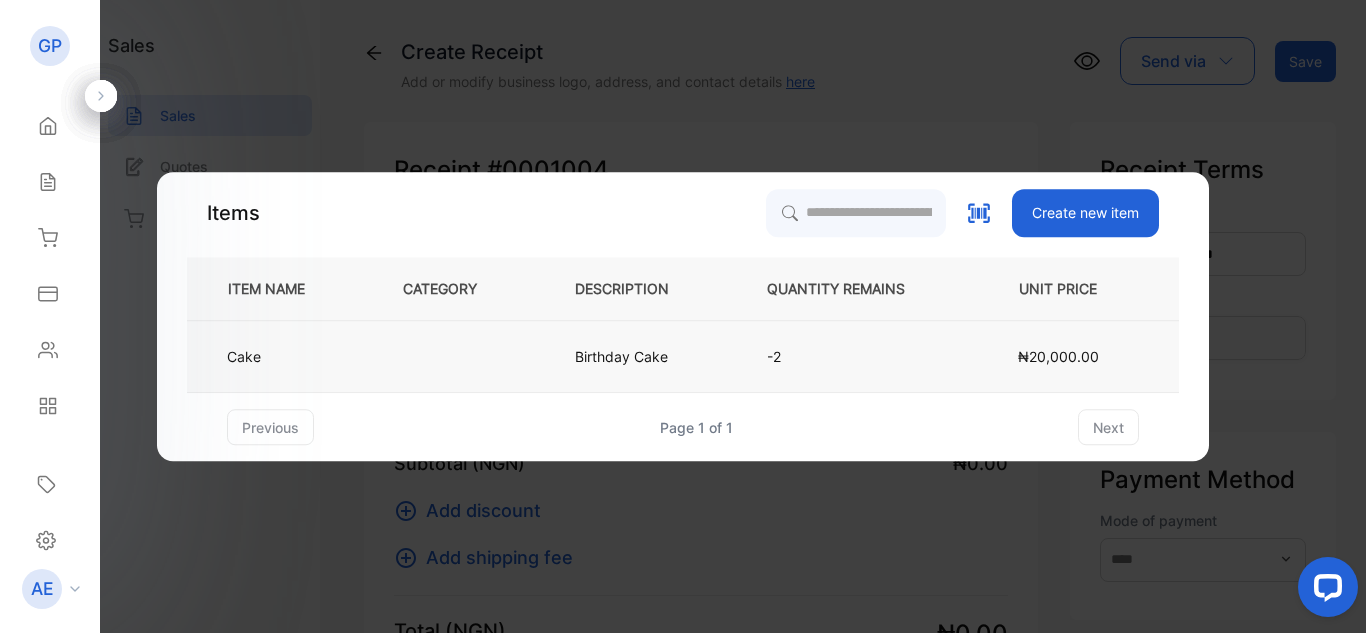 click at bounding box center [456, 357] 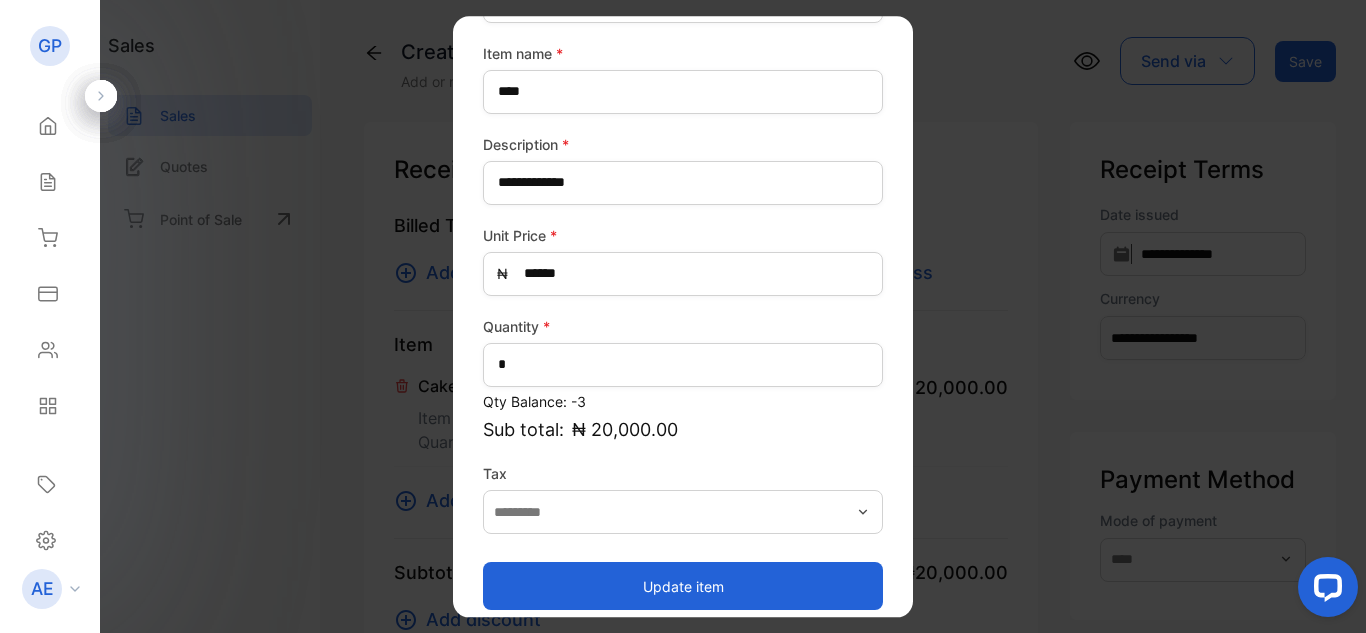 scroll, scrollTop: 189, scrollLeft: 0, axis: vertical 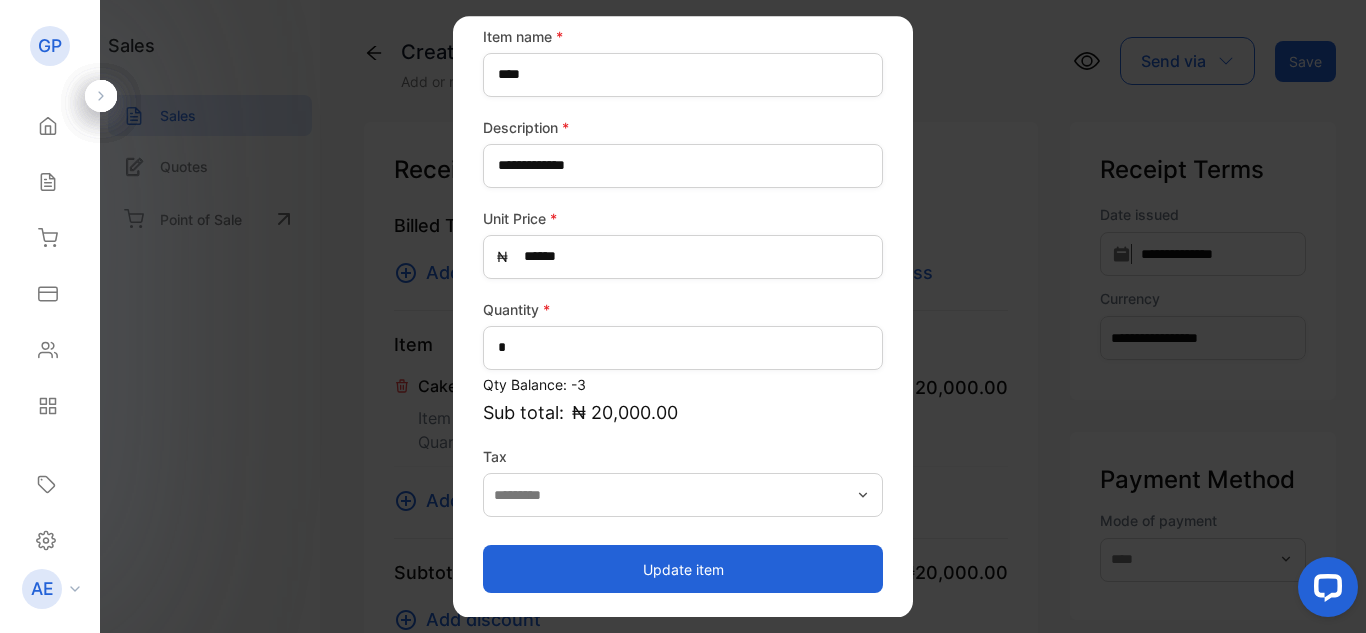 click on "Update item" at bounding box center (683, 569) 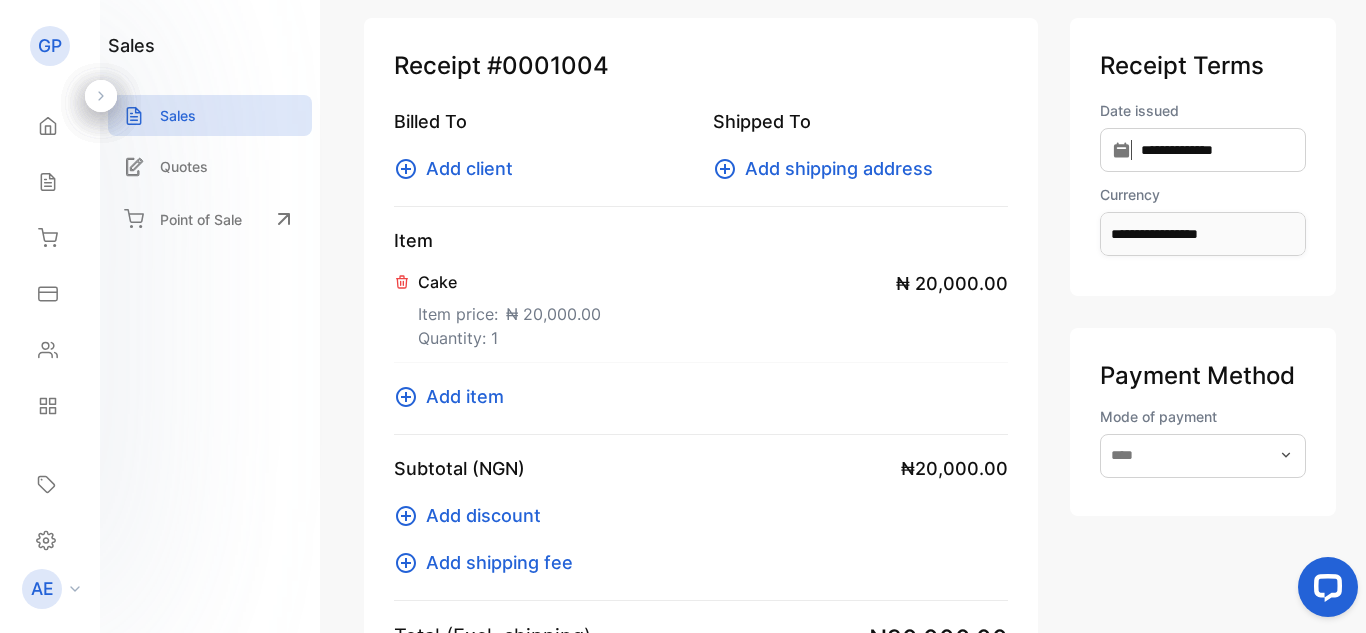 scroll, scrollTop: 106, scrollLeft: 0, axis: vertical 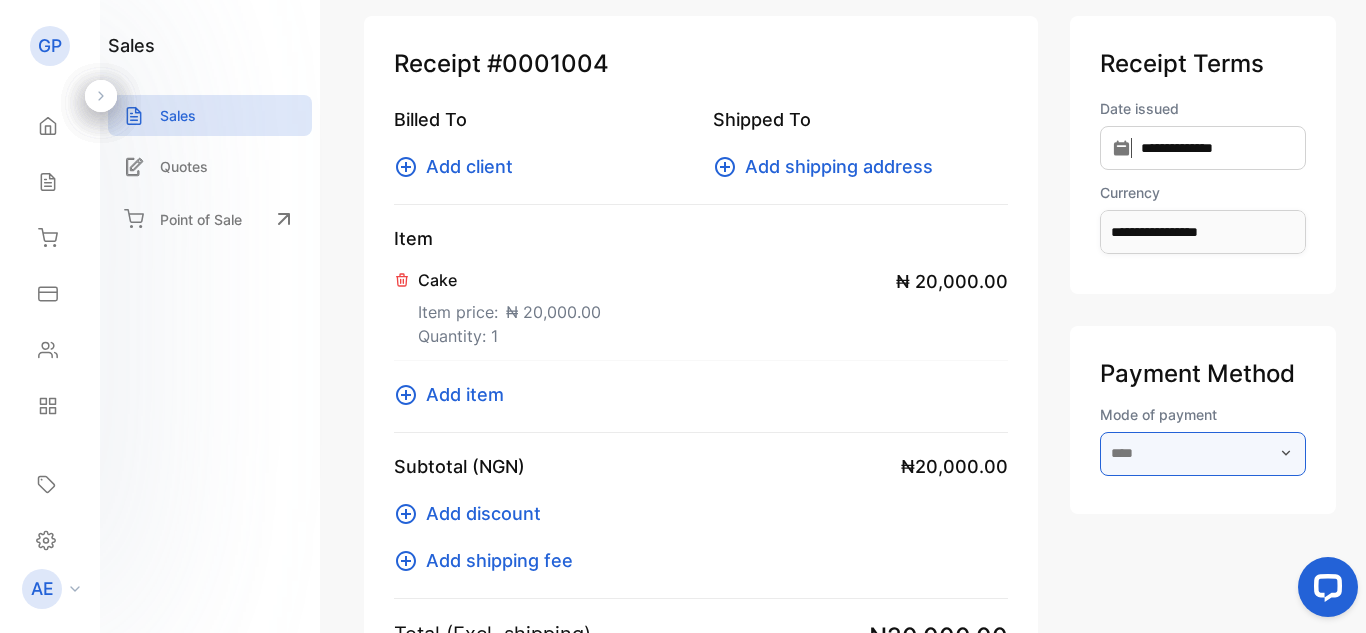 click at bounding box center (1203, 454) 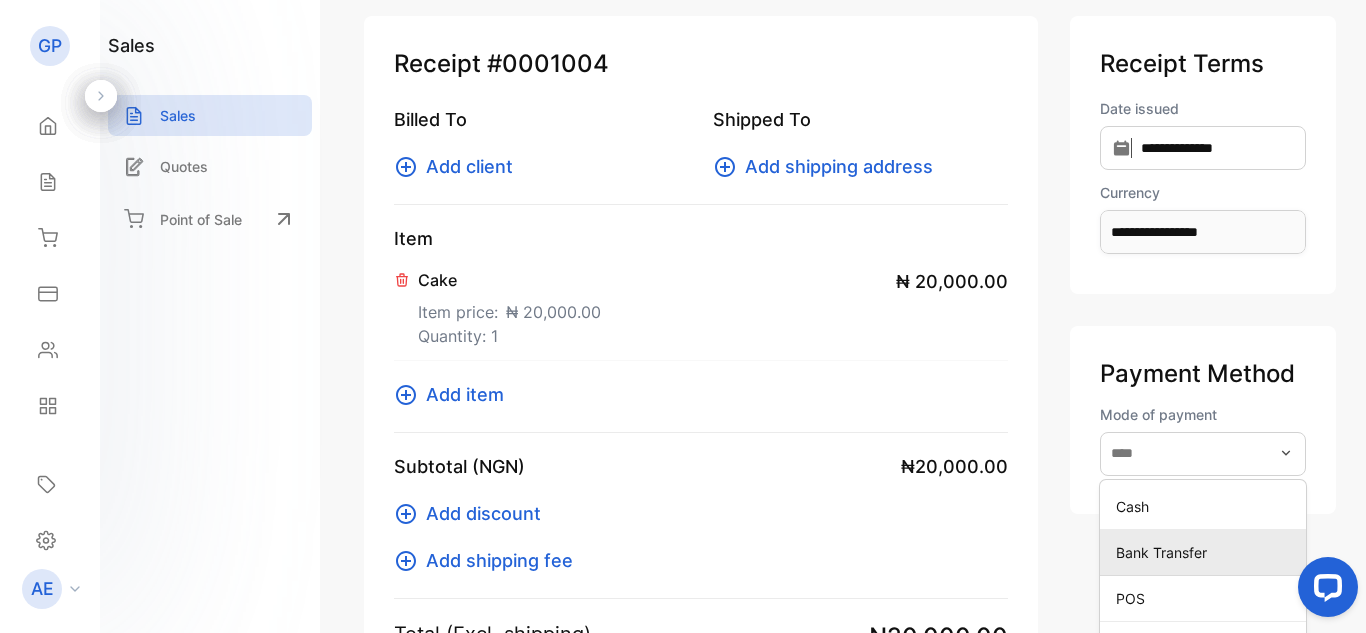 click on "Bank Transfer" at bounding box center [1207, 552] 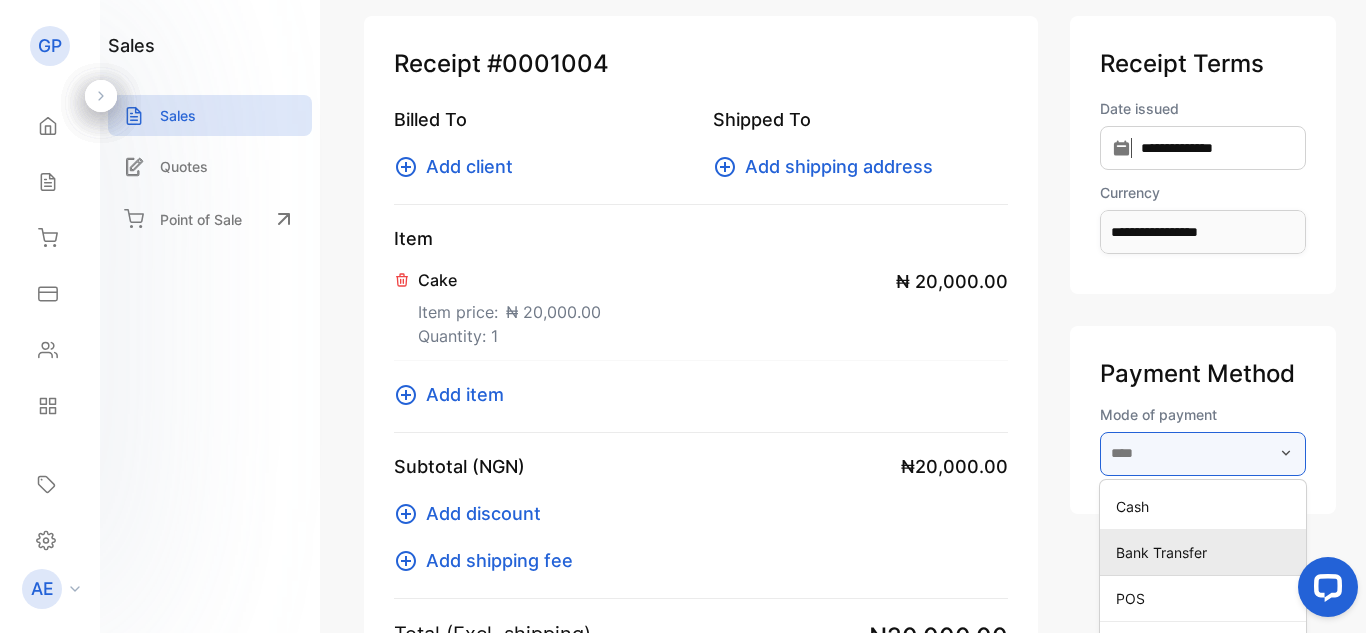 type on "**********" 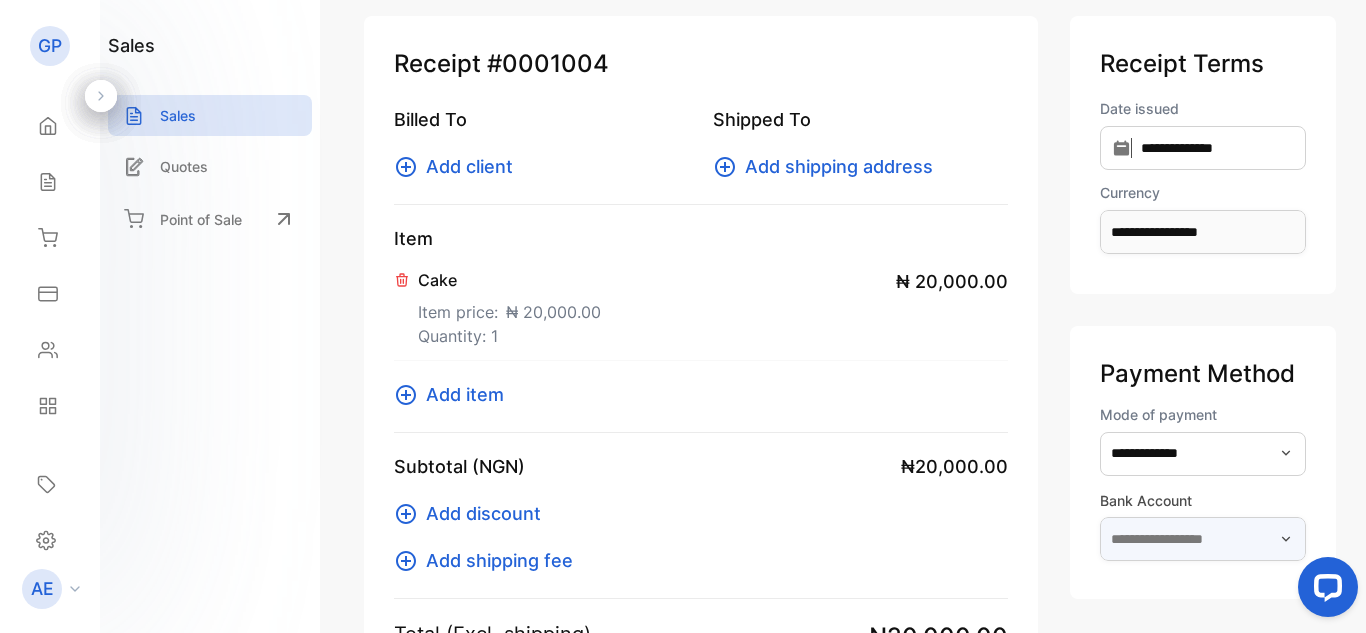 click at bounding box center (1203, 539) 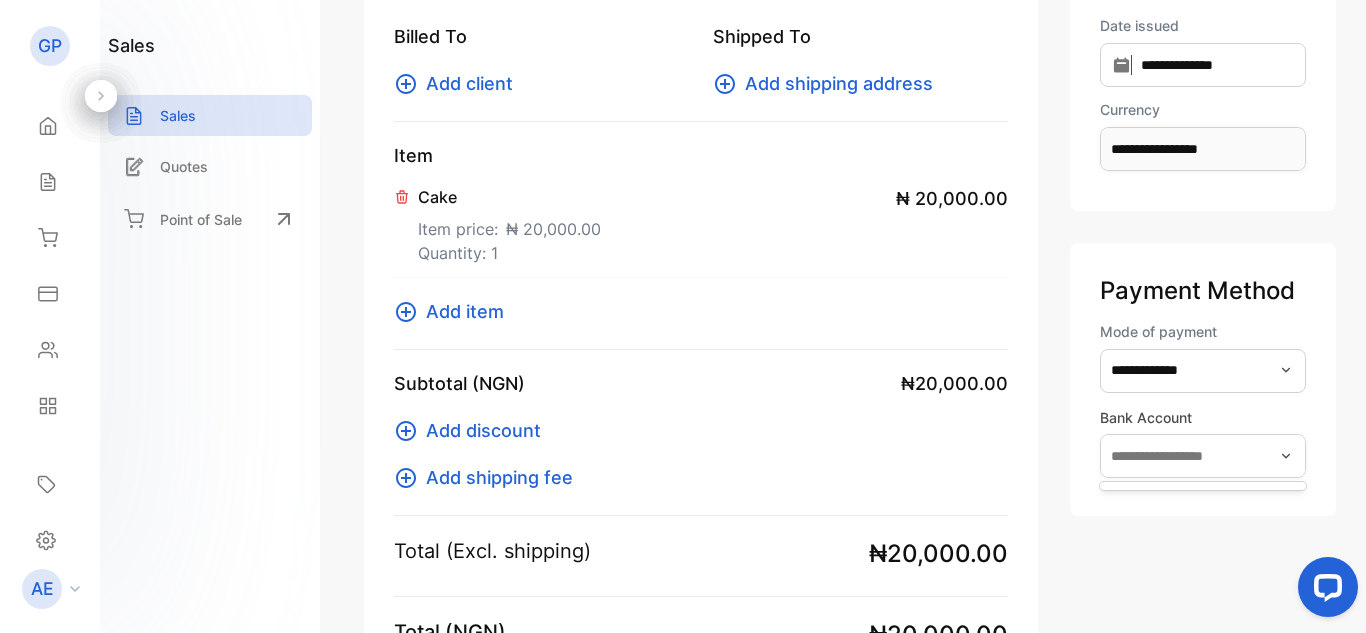 scroll, scrollTop: 201, scrollLeft: 0, axis: vertical 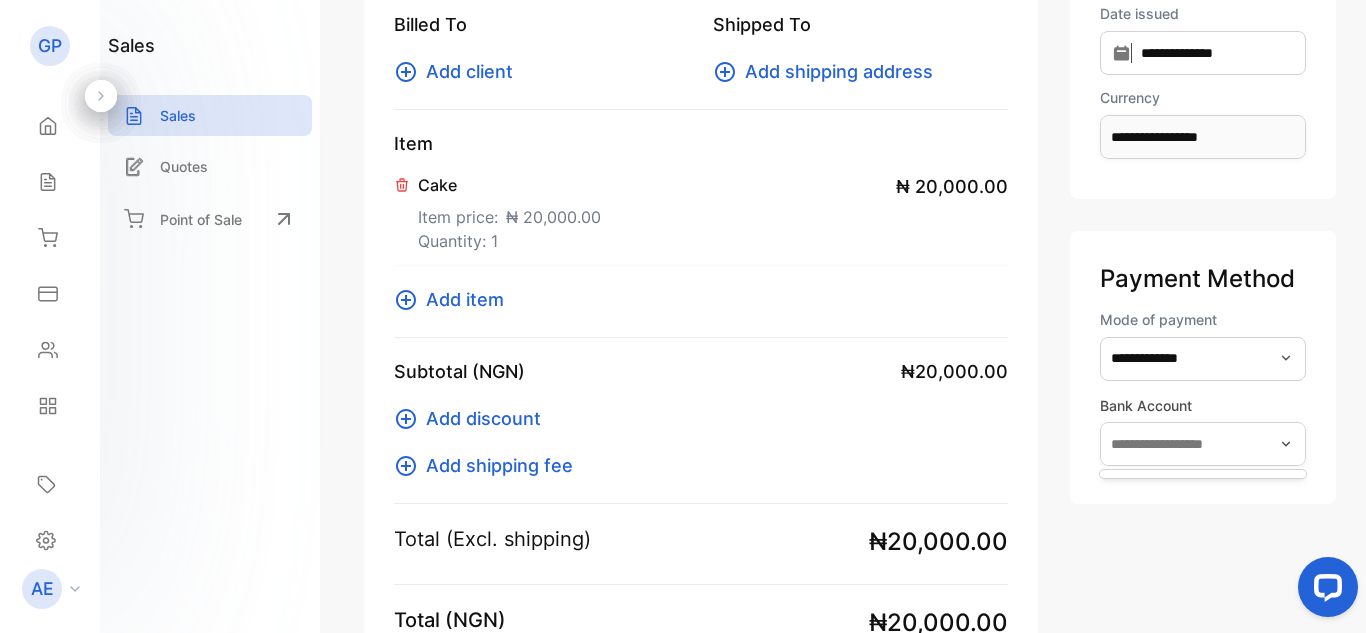 click 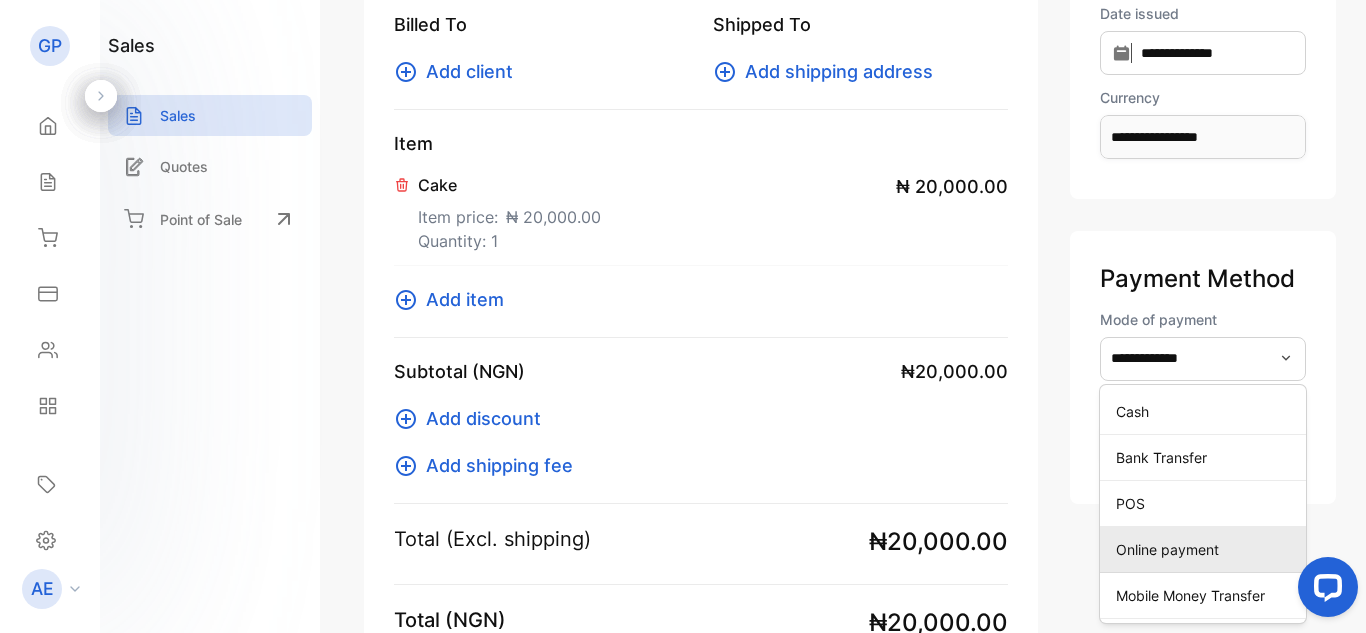 click on "Online payment" at bounding box center [1203, 549] 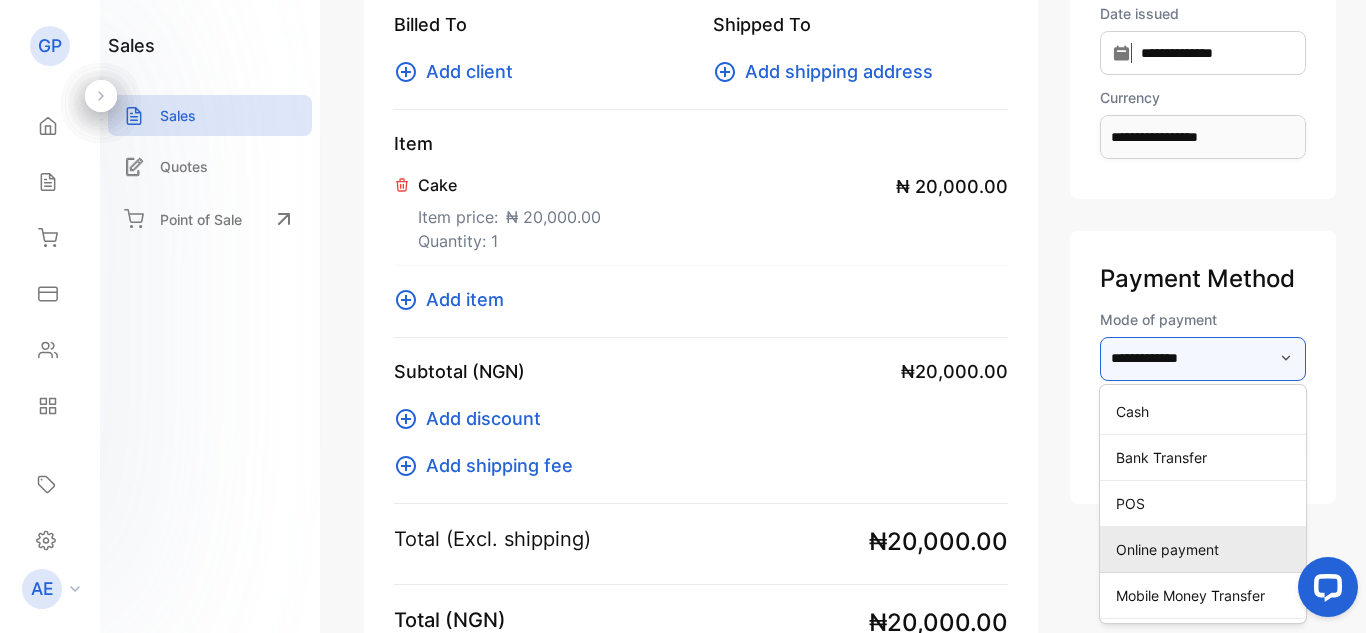 type on "**********" 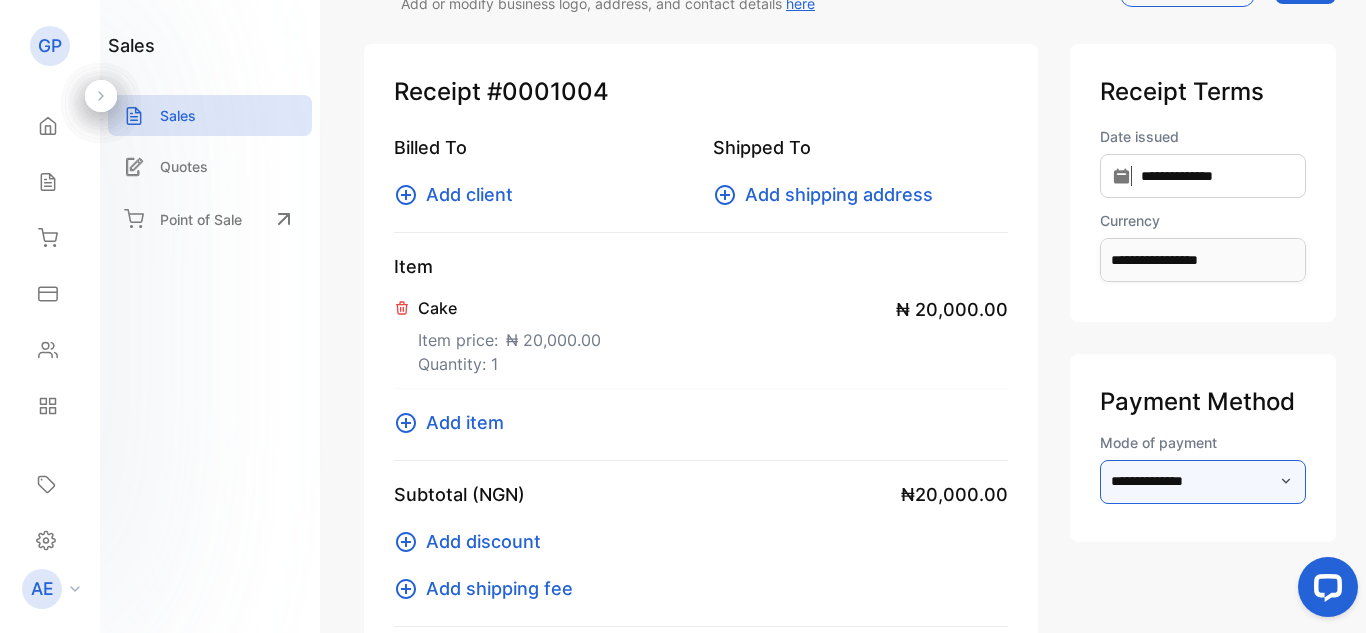 scroll, scrollTop: 0, scrollLeft: 0, axis: both 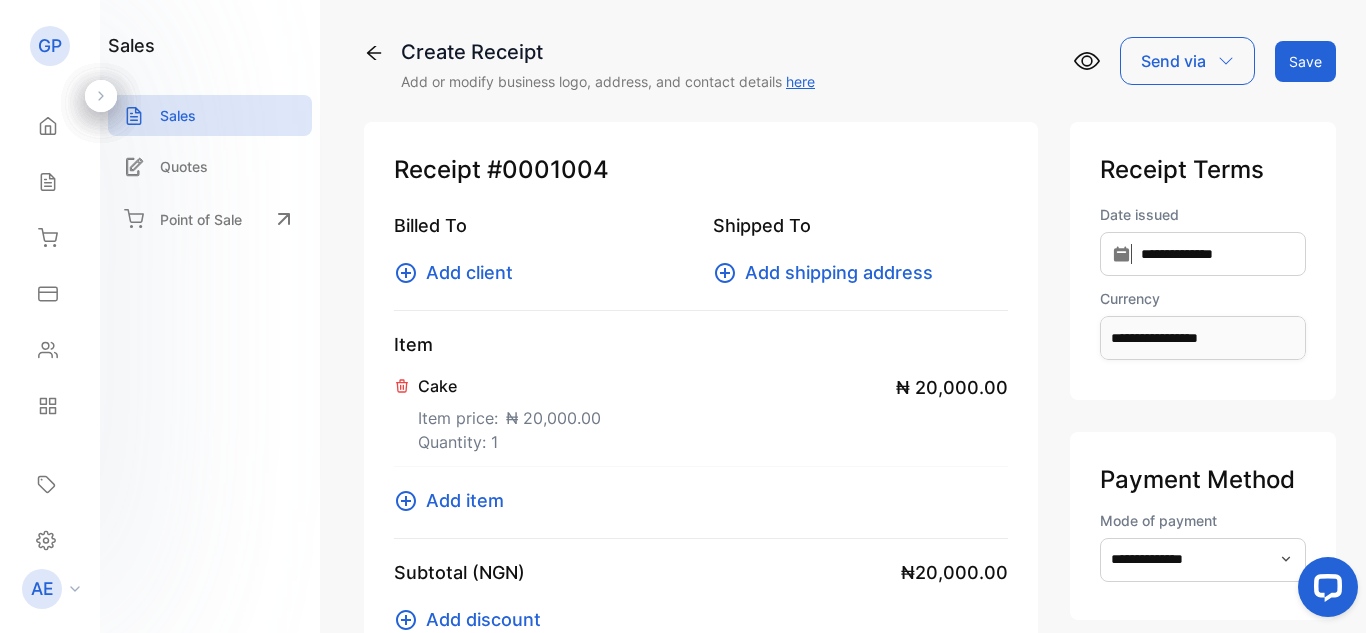 click on "Add client" at bounding box center (469, 272) 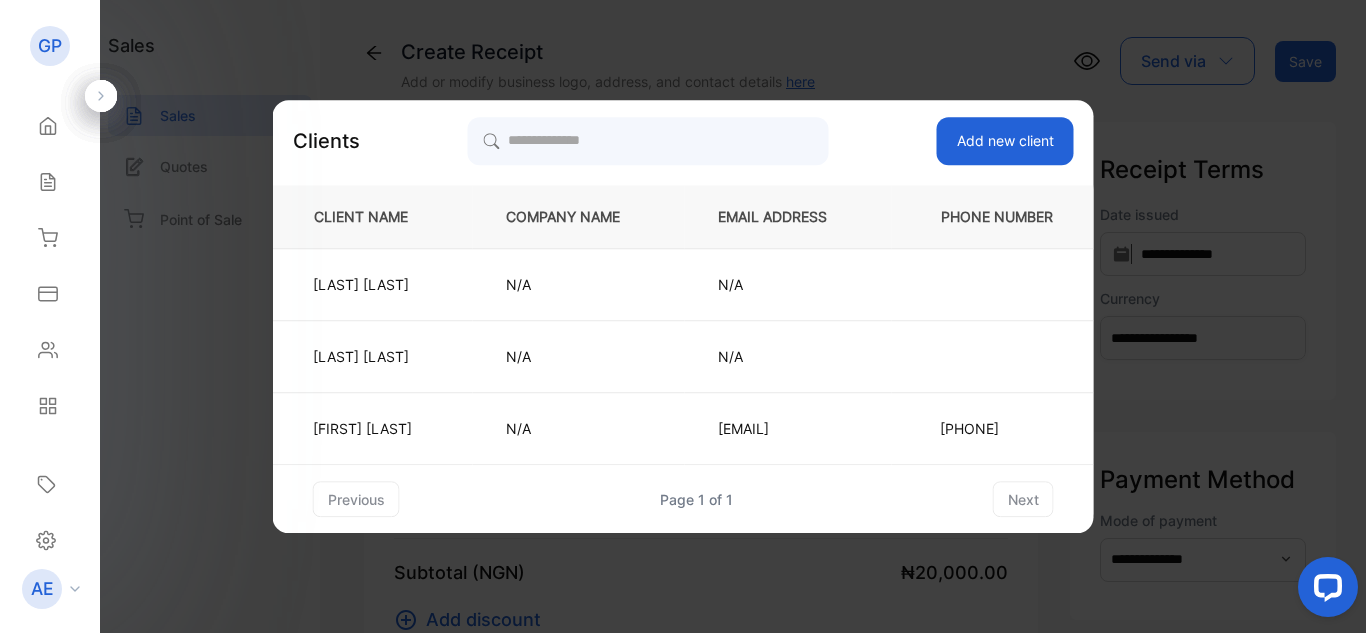 click on "Add new client" at bounding box center [1005, 141] 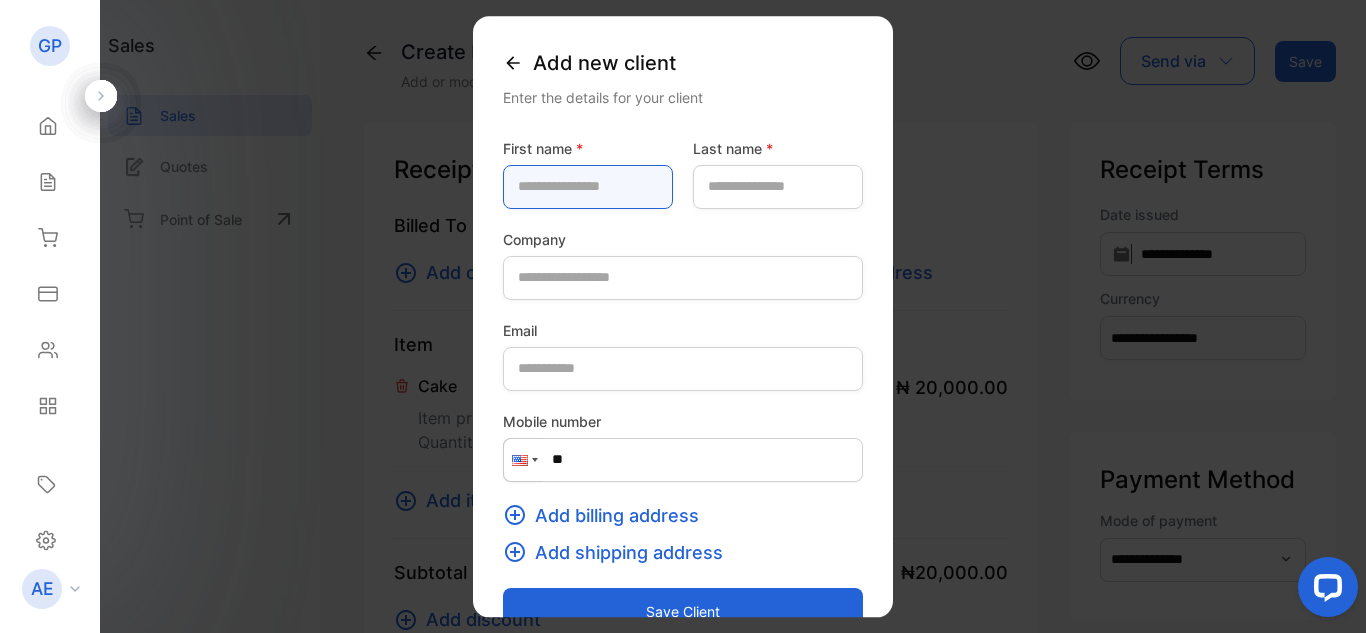 click at bounding box center [588, 187] 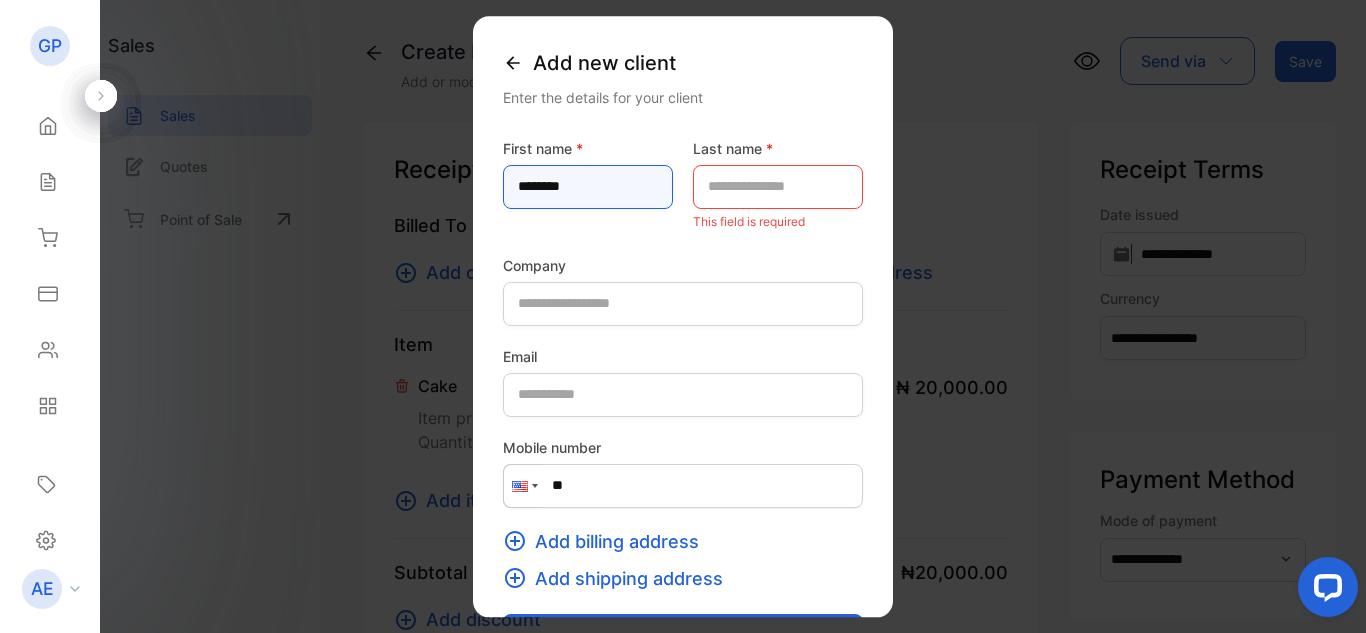 type on "********" 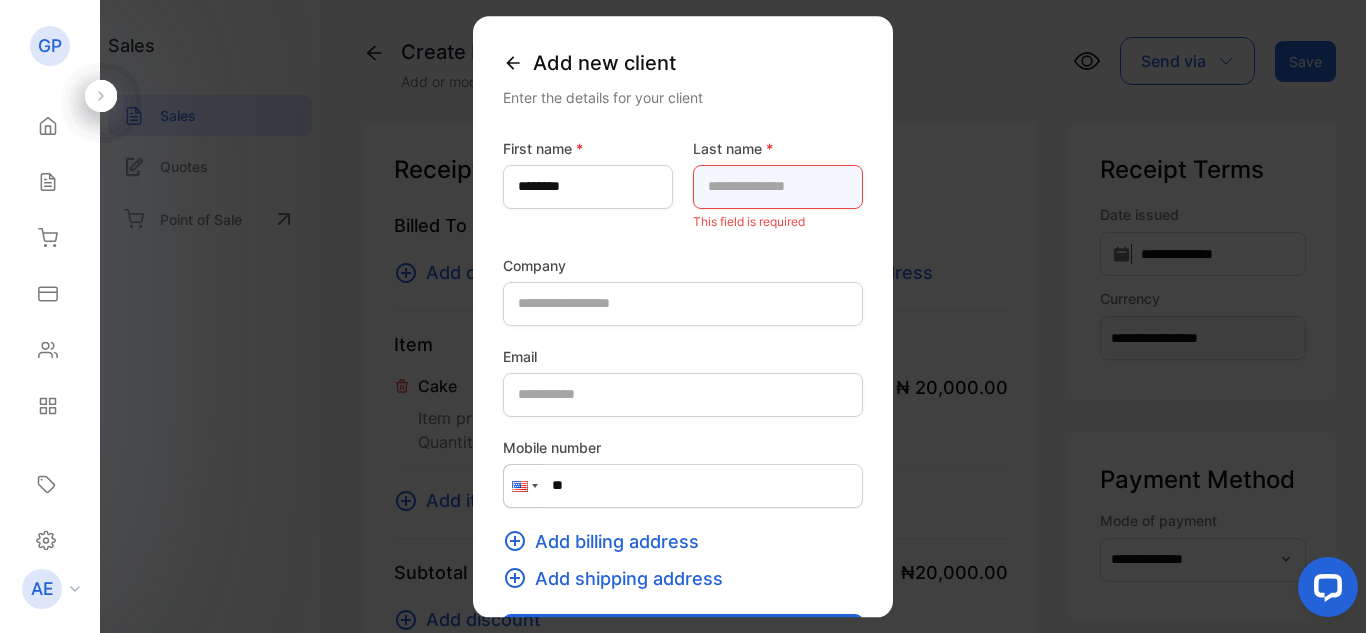 click at bounding box center [778, 187] 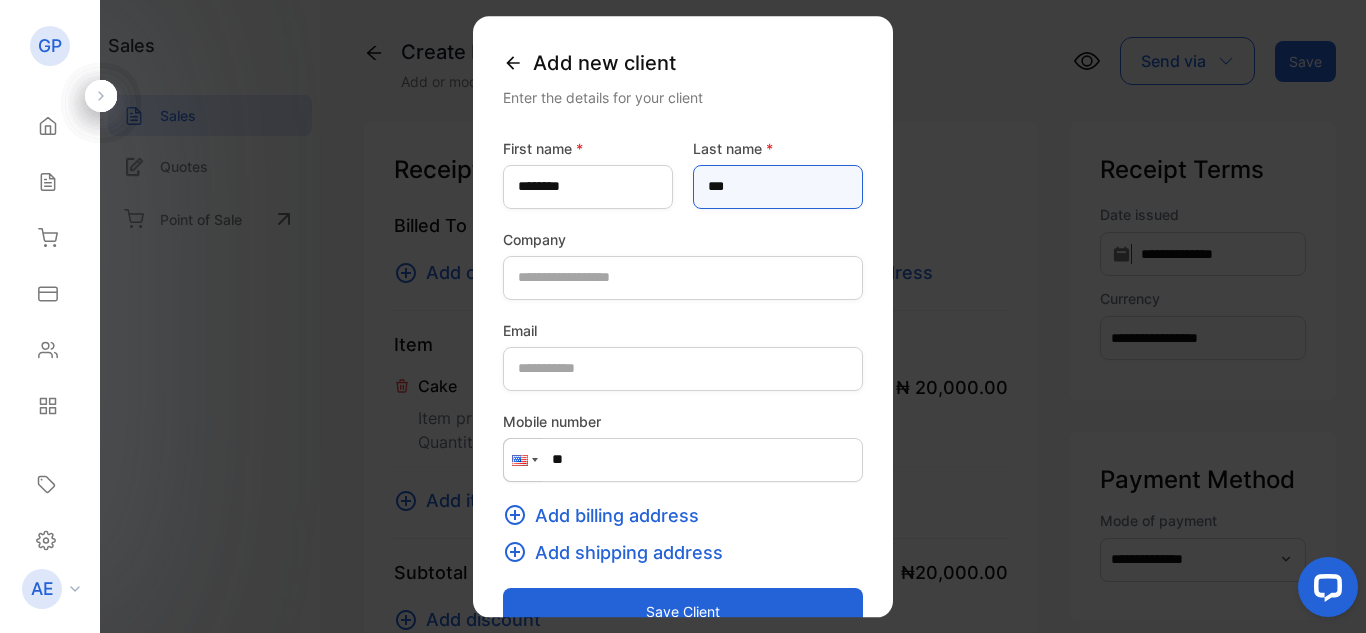 type on "***" 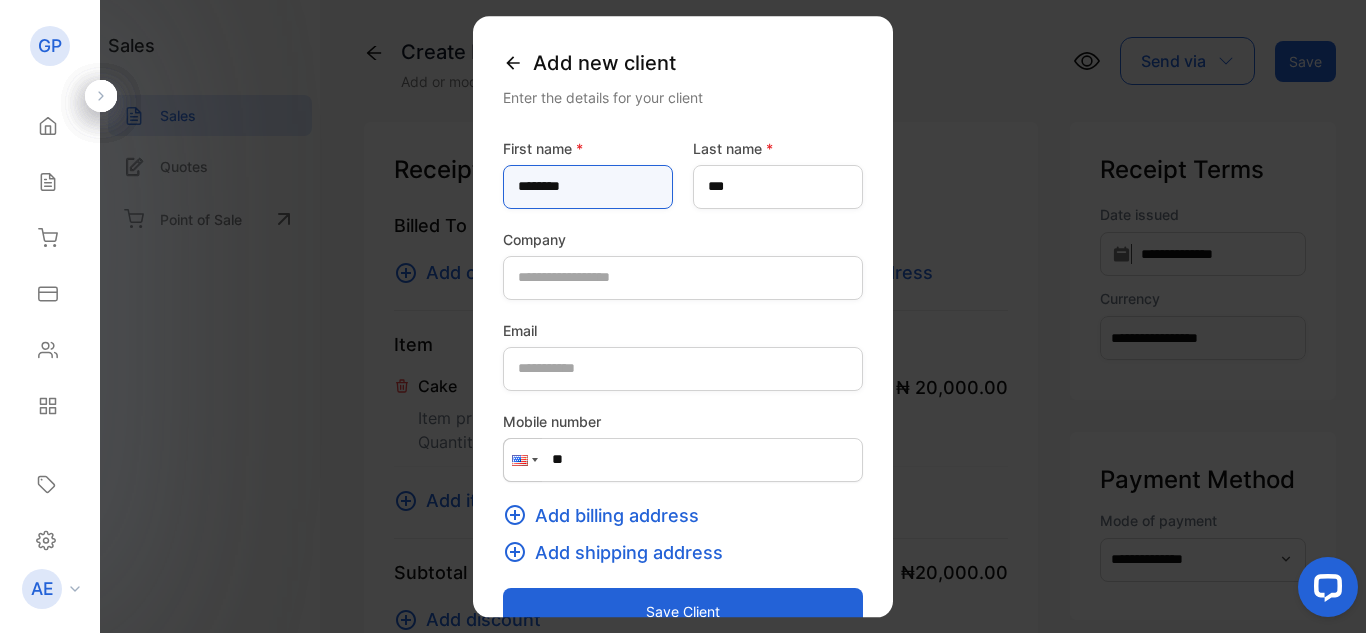click on "********" at bounding box center (588, 187) 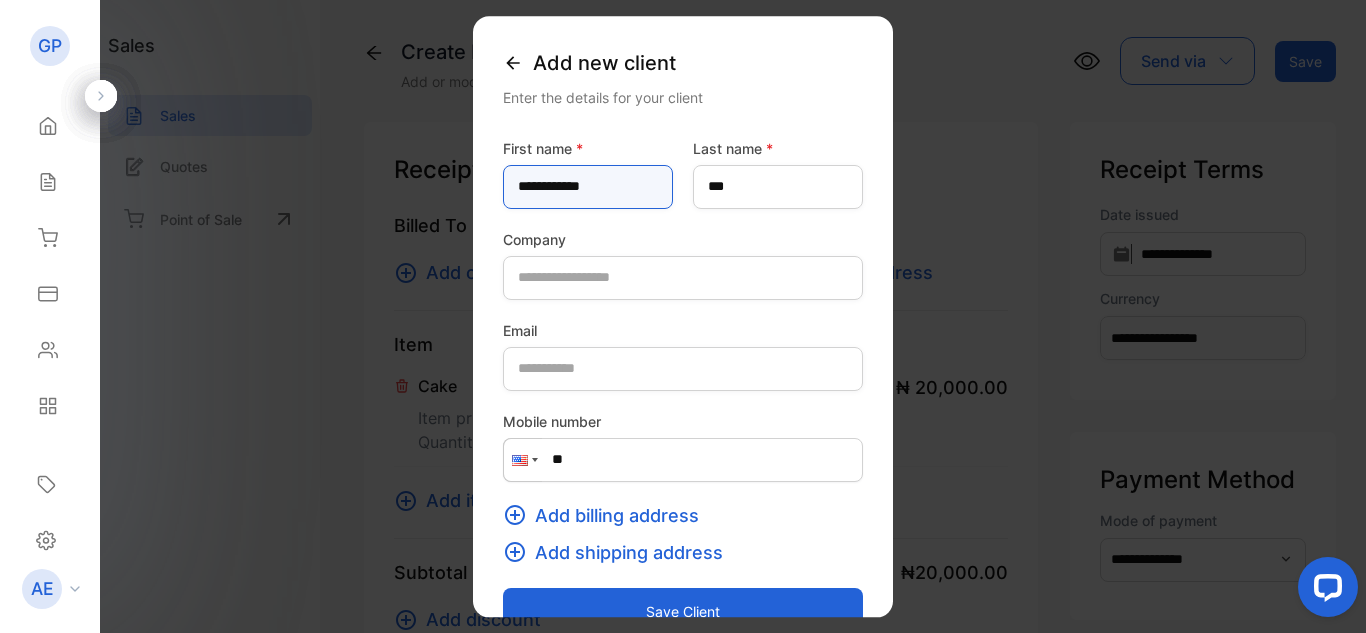type on "**********" 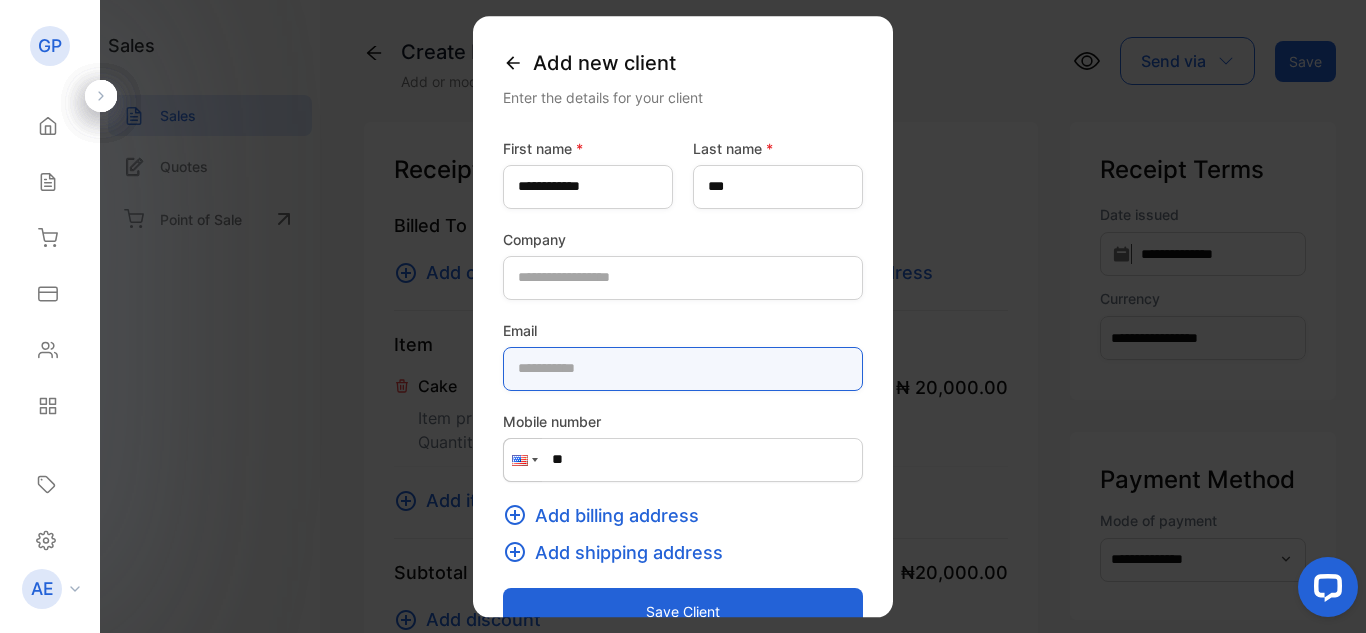 click at bounding box center [683, 369] 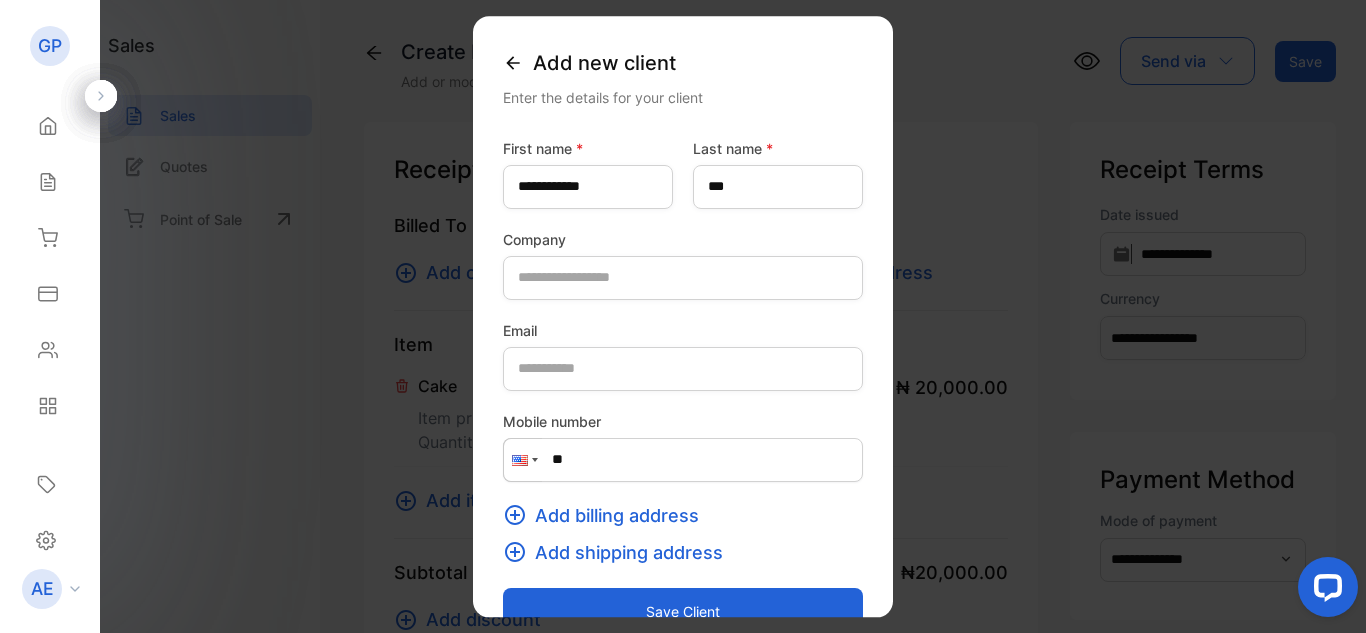 click on "Save client" at bounding box center [683, 612] 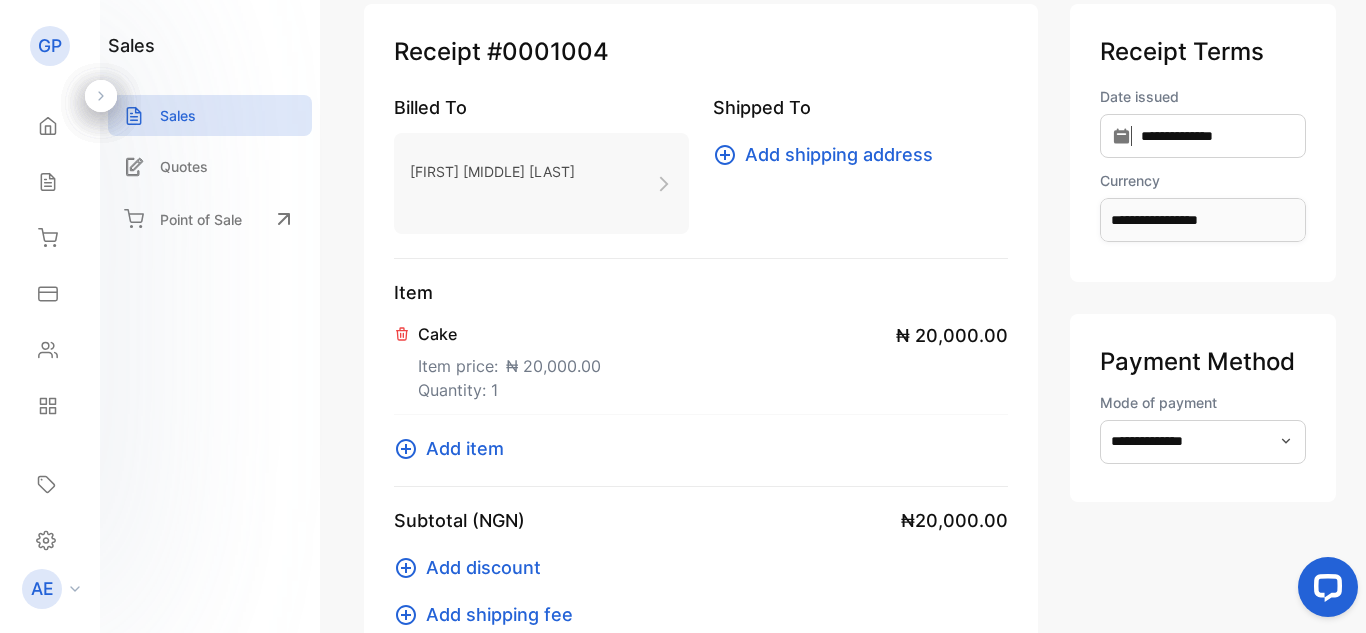 scroll, scrollTop: 0, scrollLeft: 0, axis: both 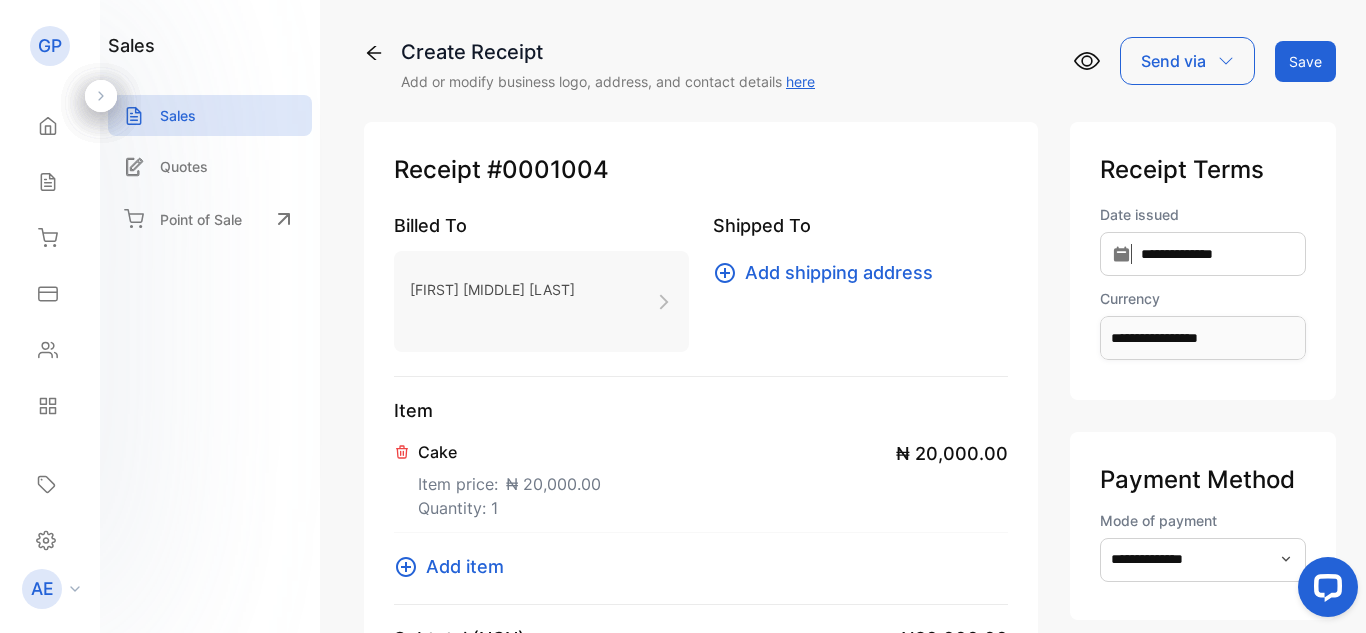 click on "Save" at bounding box center (1305, 61) 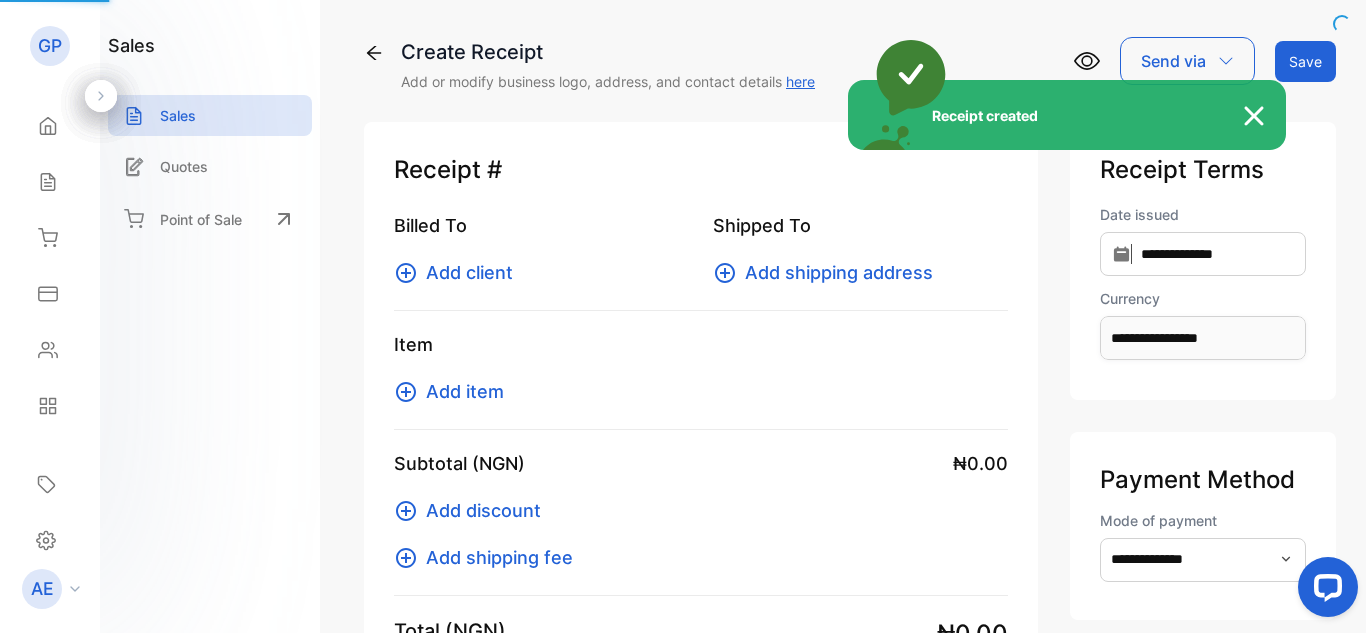 type 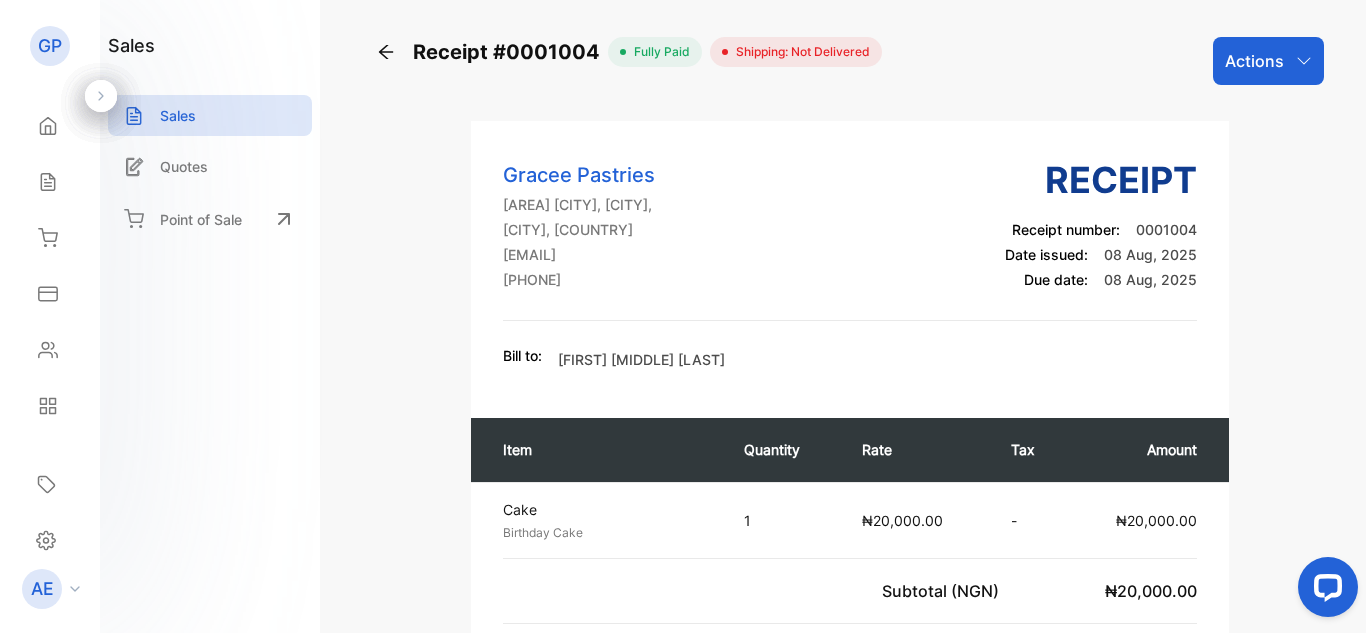 click on "Shipping:   Not Delivered" at bounding box center [799, 52] 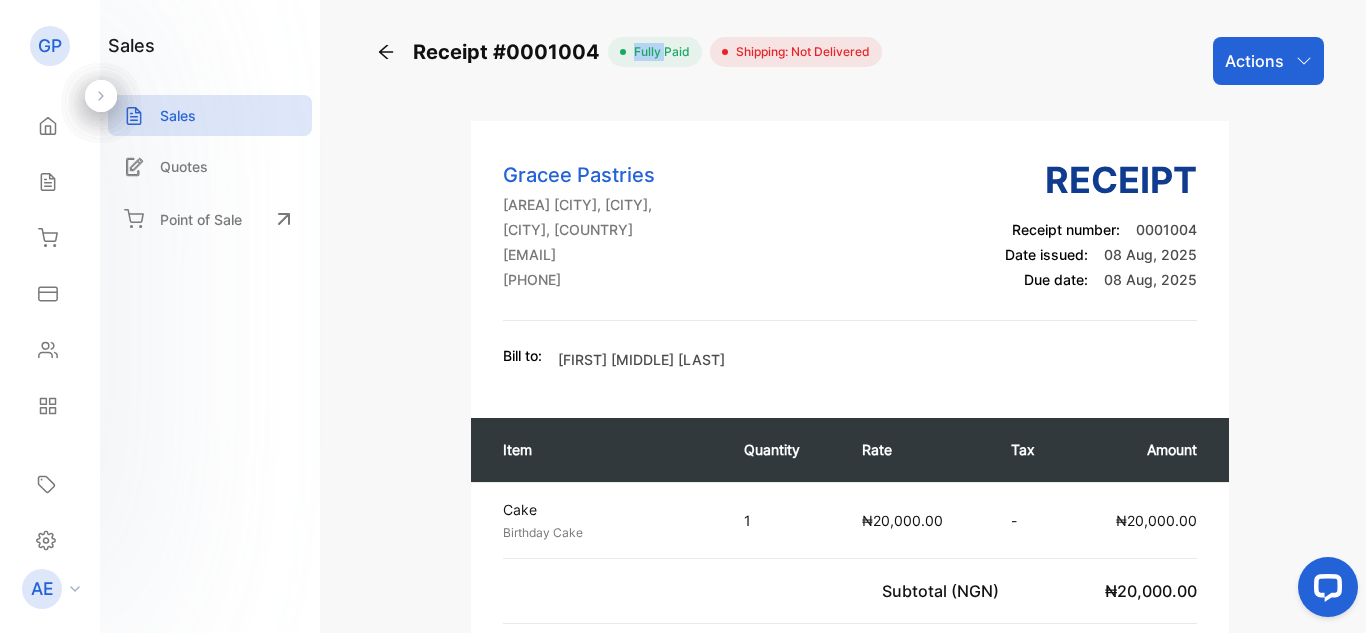 click on "fully paid" at bounding box center [655, 52] 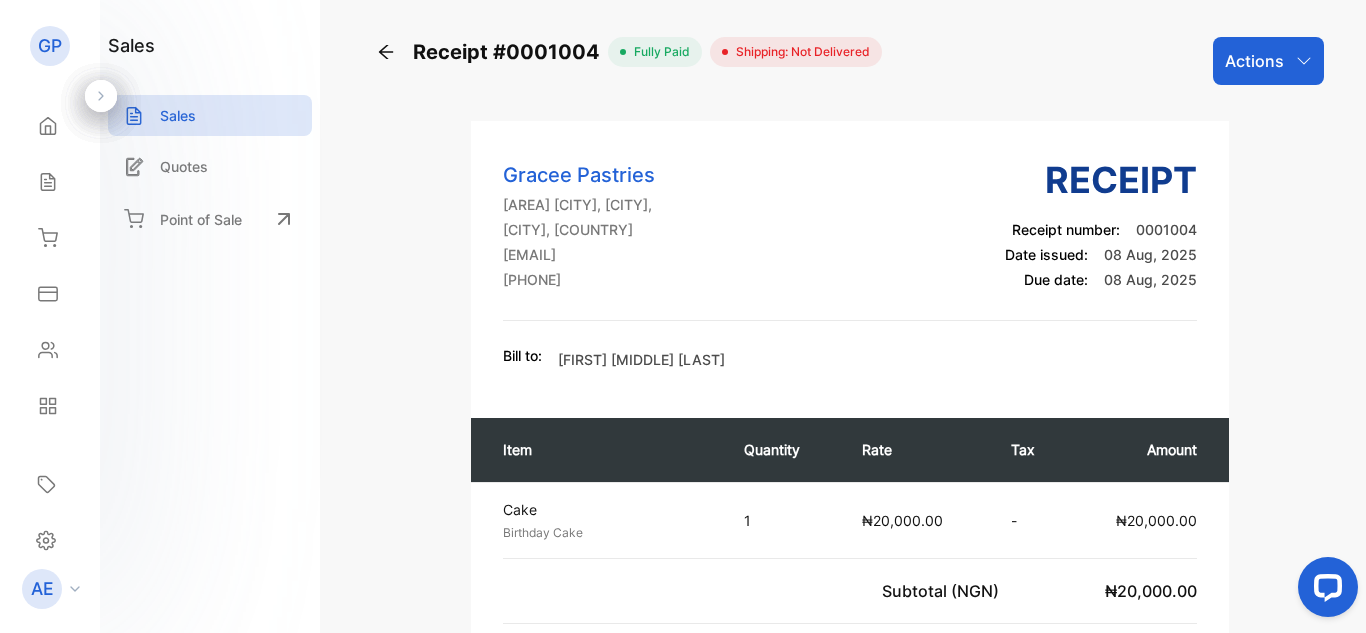 click on "Shipping:   Not Delivered" at bounding box center (799, 52) 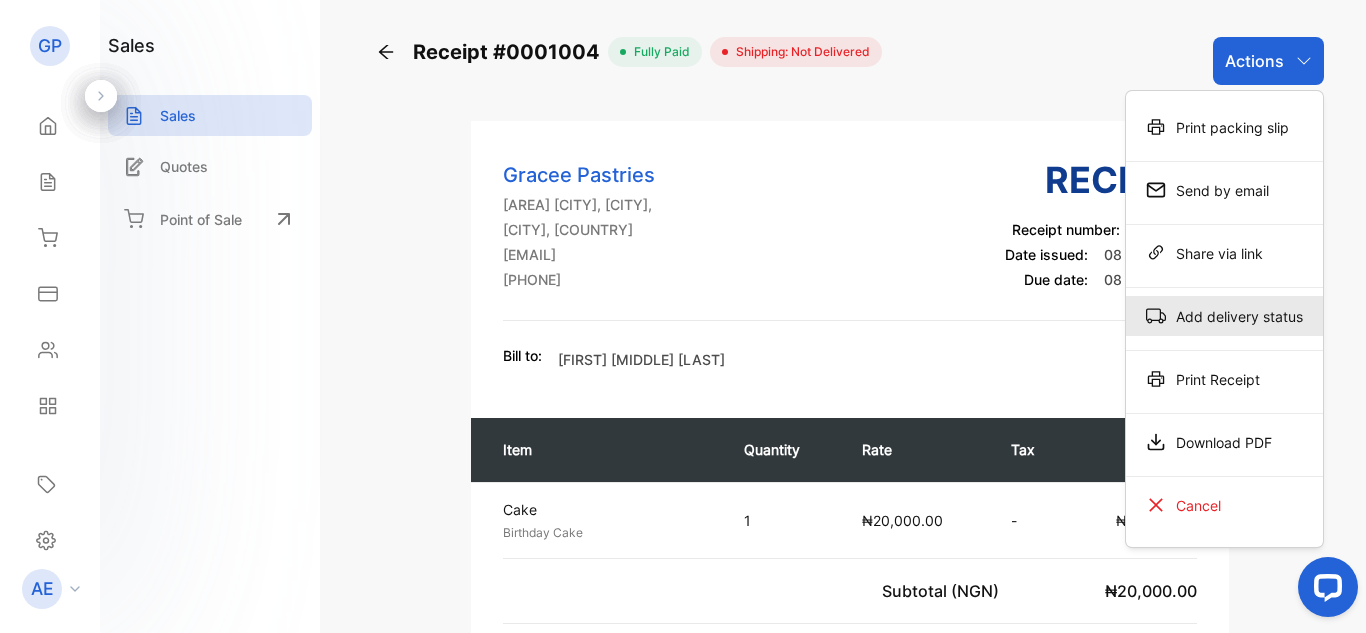 click on "Add delivery status" at bounding box center (1224, 316) 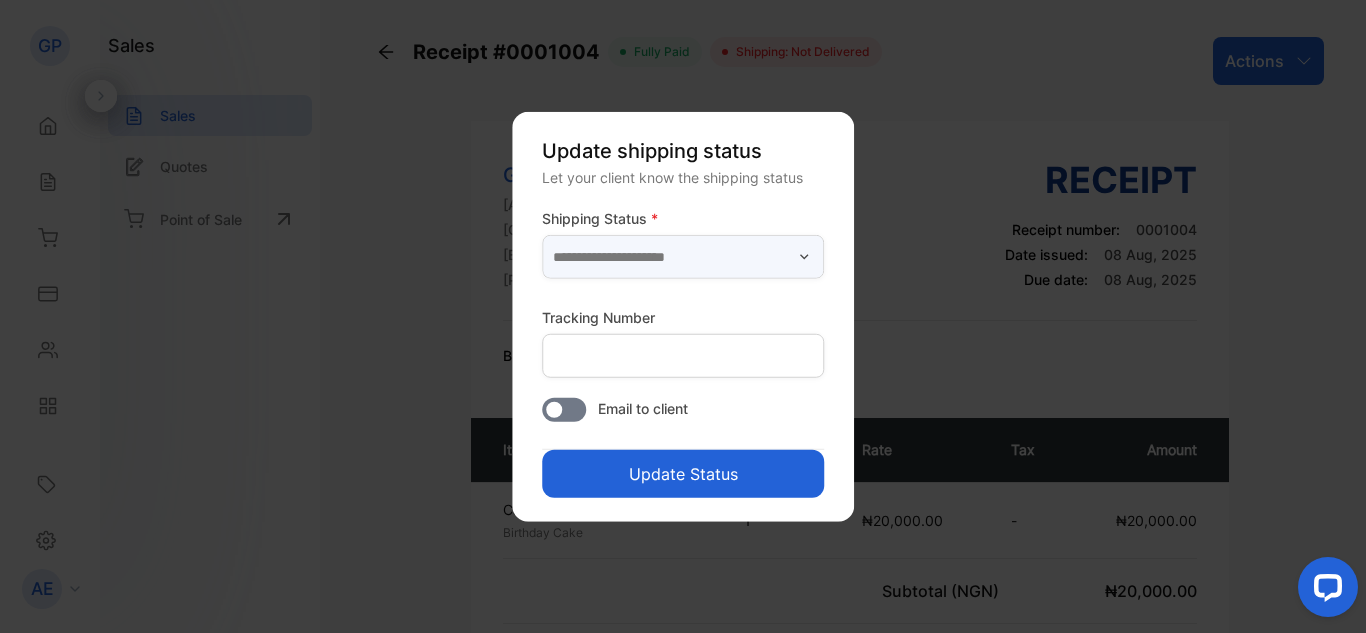 click at bounding box center (683, 257) 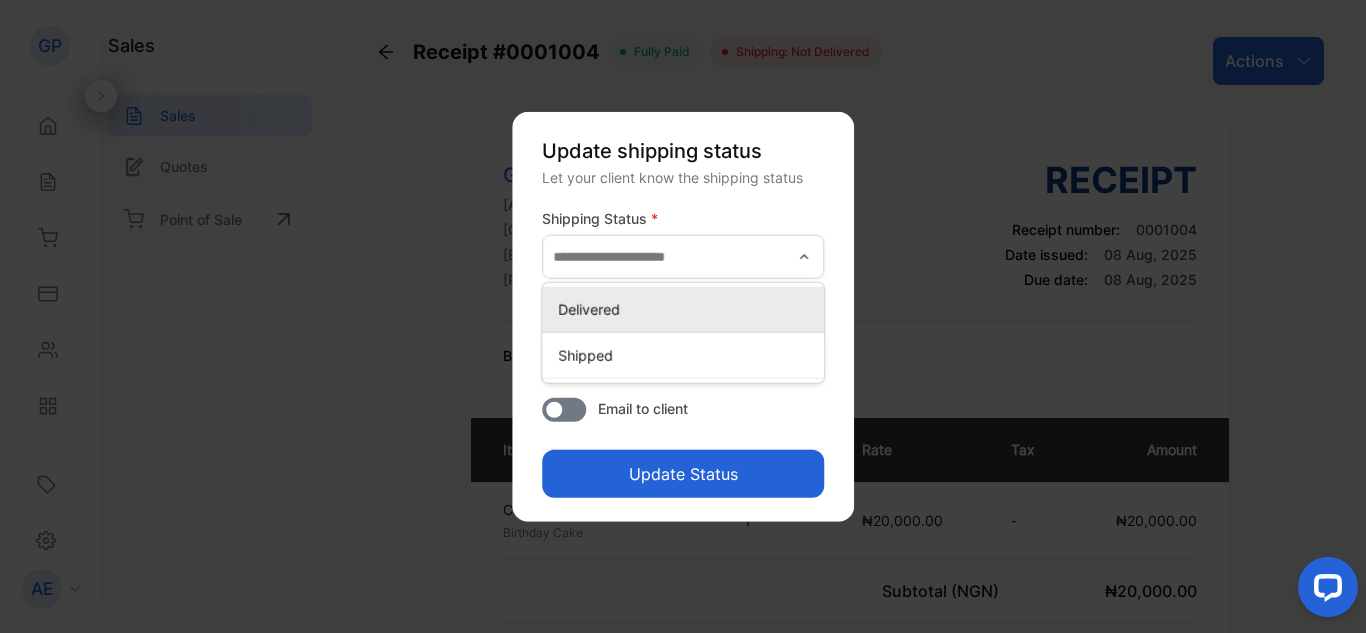 click on "Delivered" at bounding box center (683, 309) 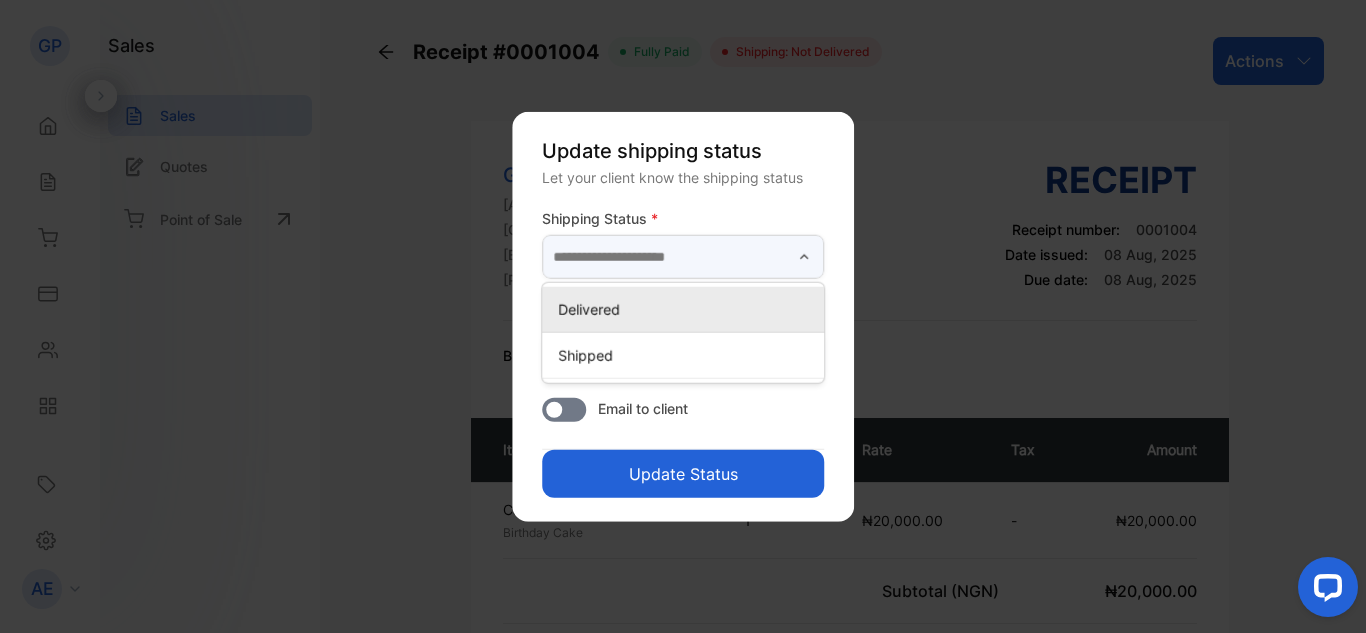 type on "*********" 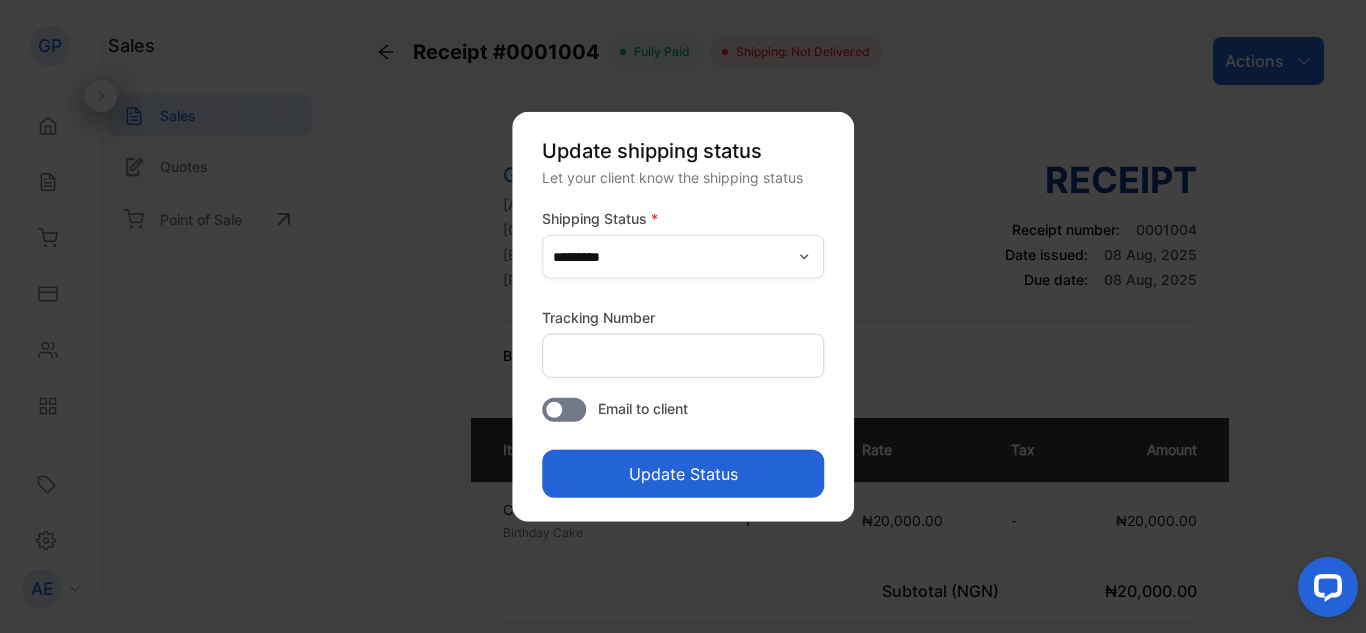 click on "Update Status" at bounding box center (683, 474) 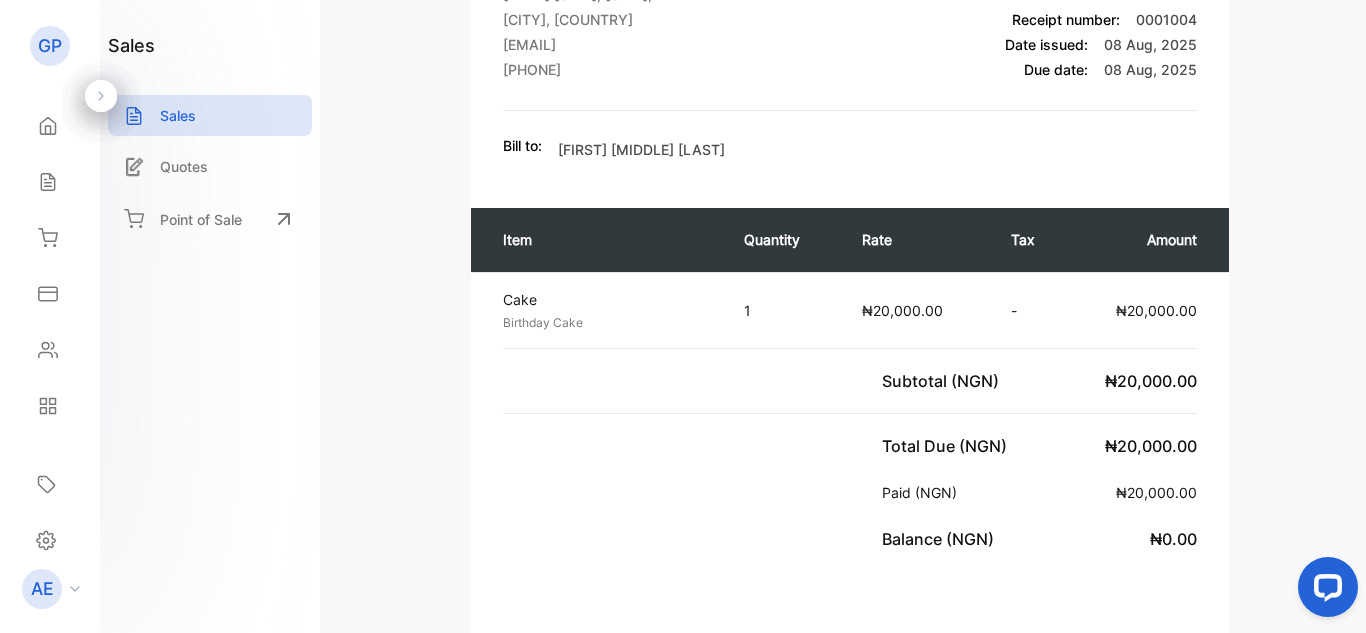 scroll, scrollTop: 0, scrollLeft: 0, axis: both 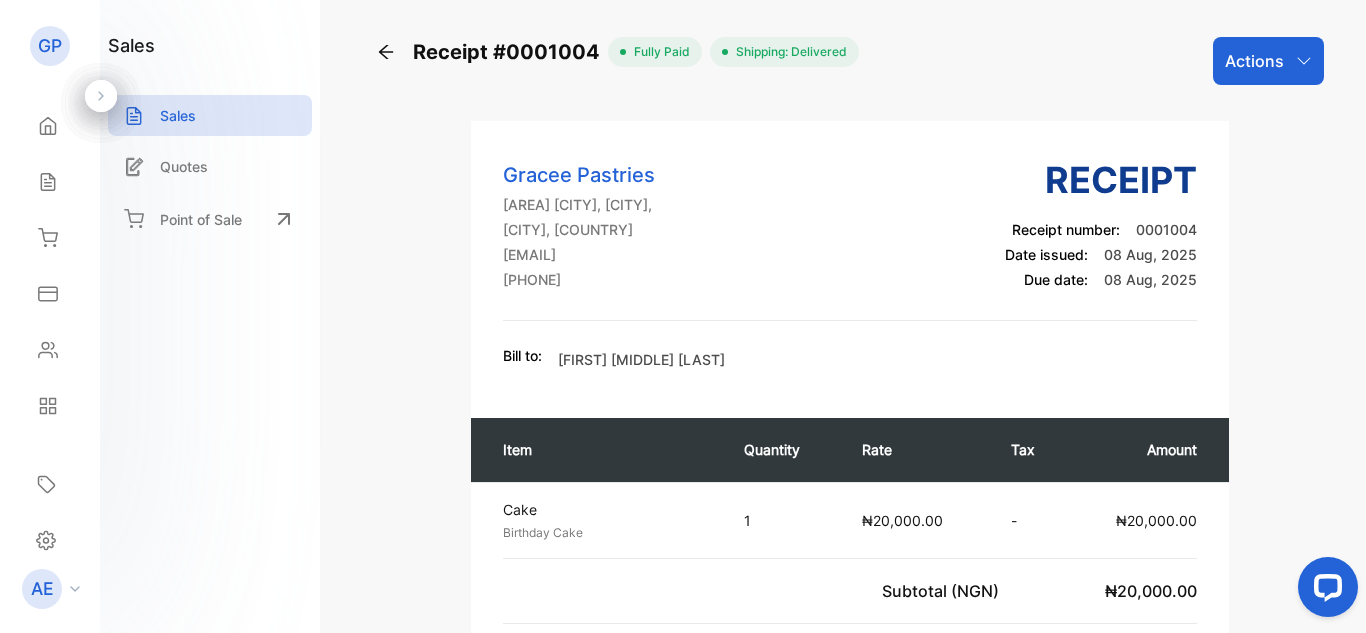 click on "Actions" at bounding box center [1268, 61] 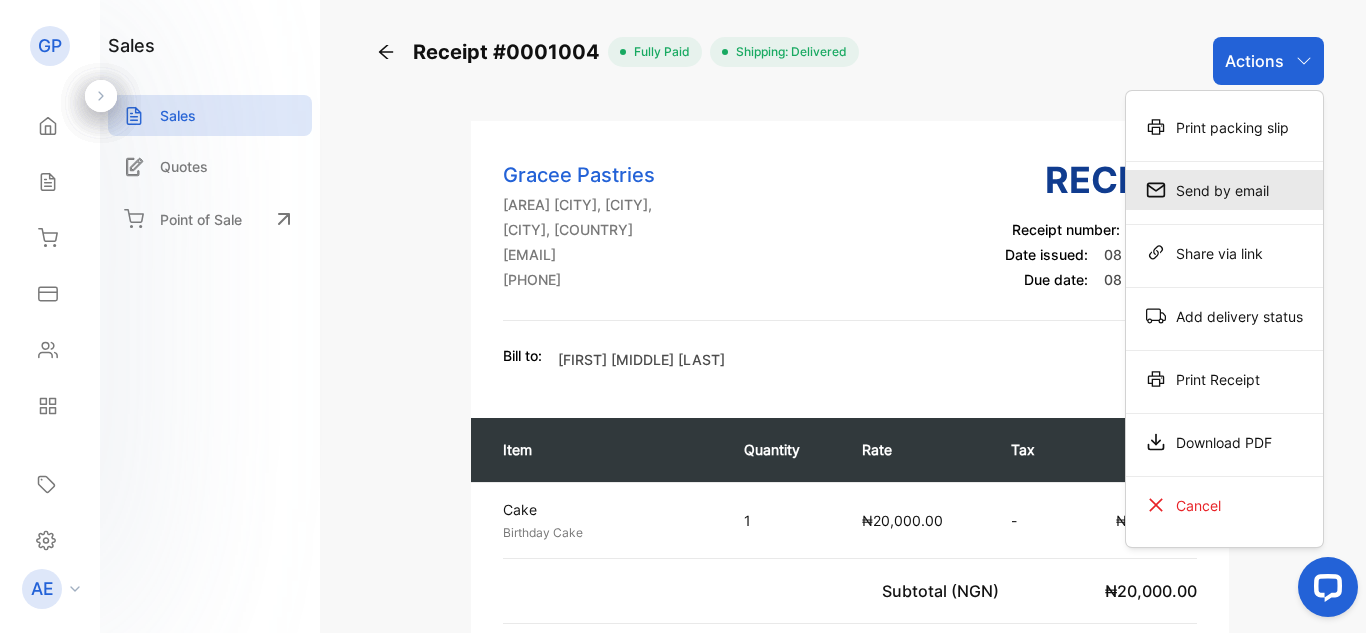 click on "Send by email" at bounding box center [1224, 190] 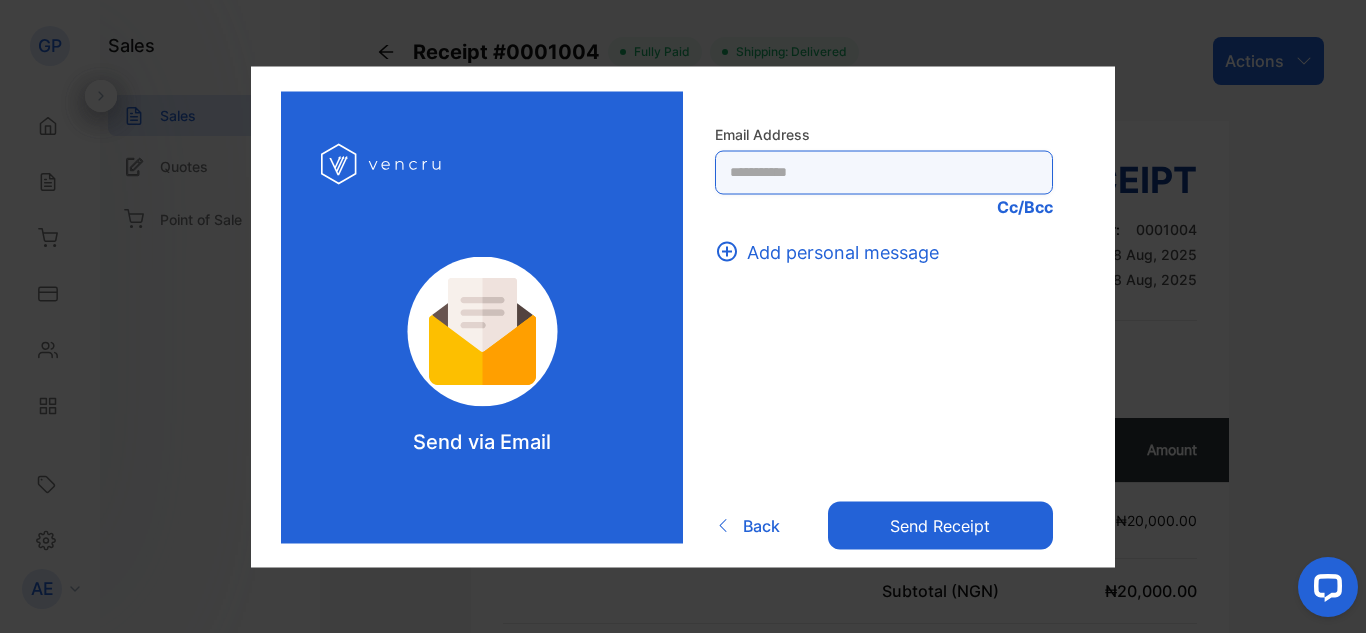 click at bounding box center [884, 172] 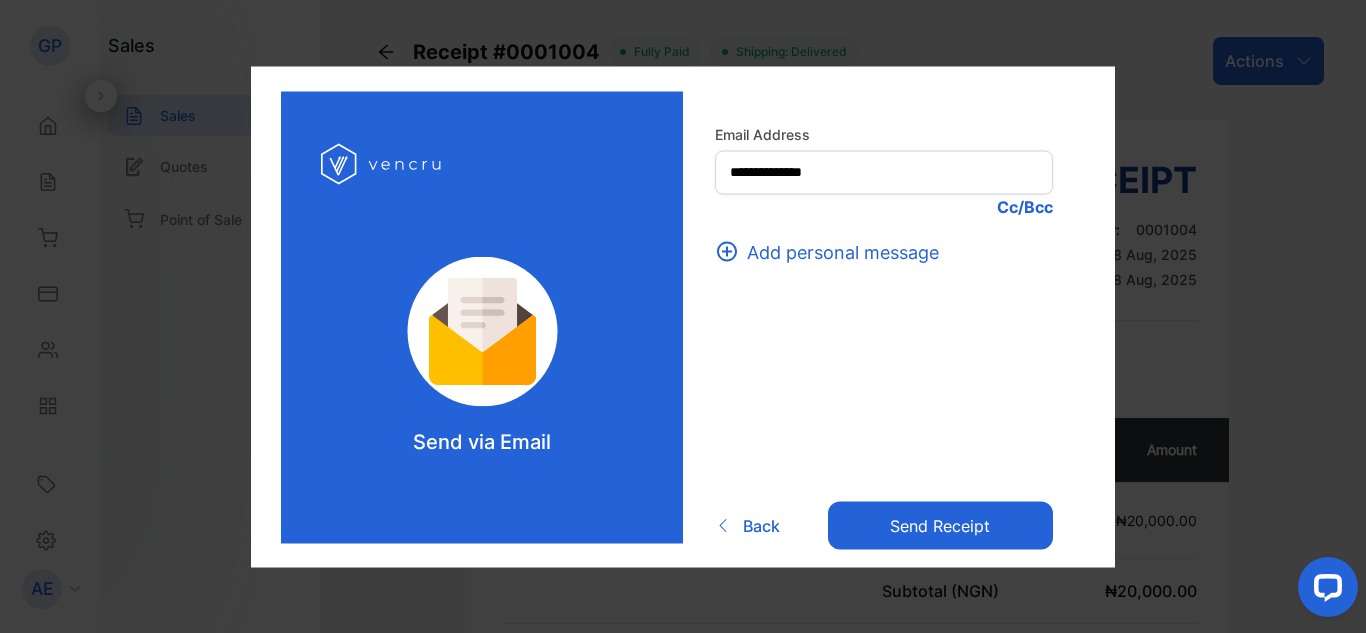 click on "Cc/Bcc" at bounding box center (884, 206) 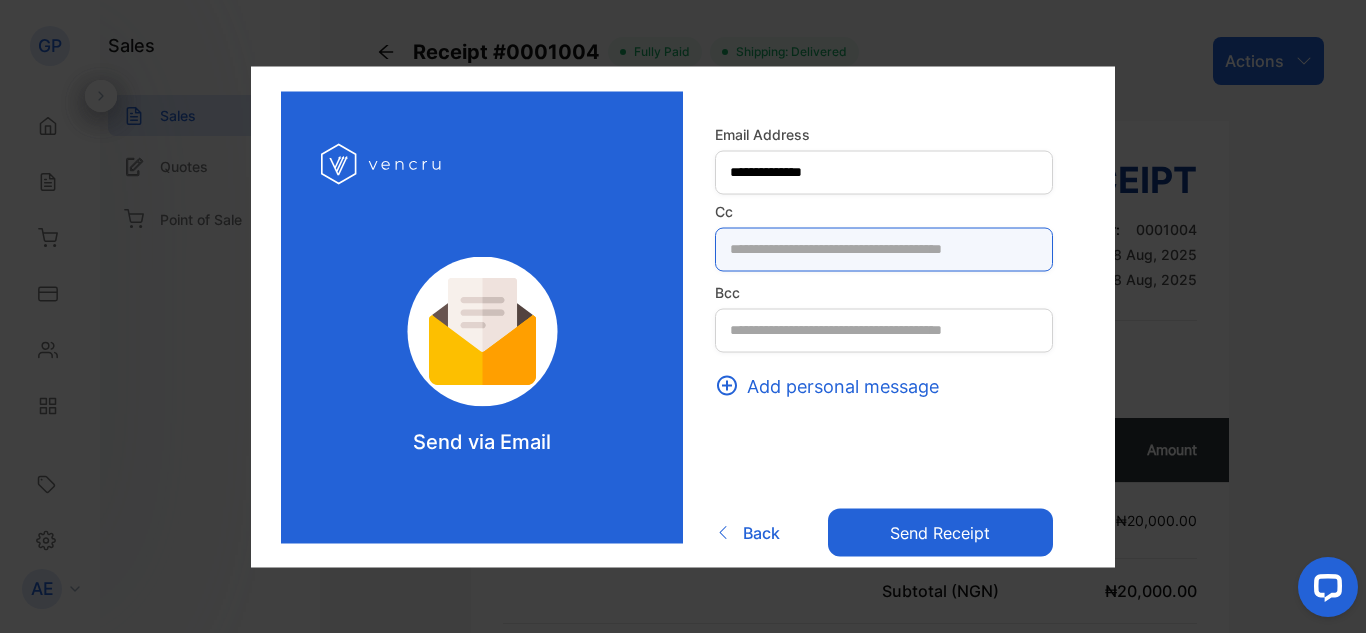 click at bounding box center [884, 249] 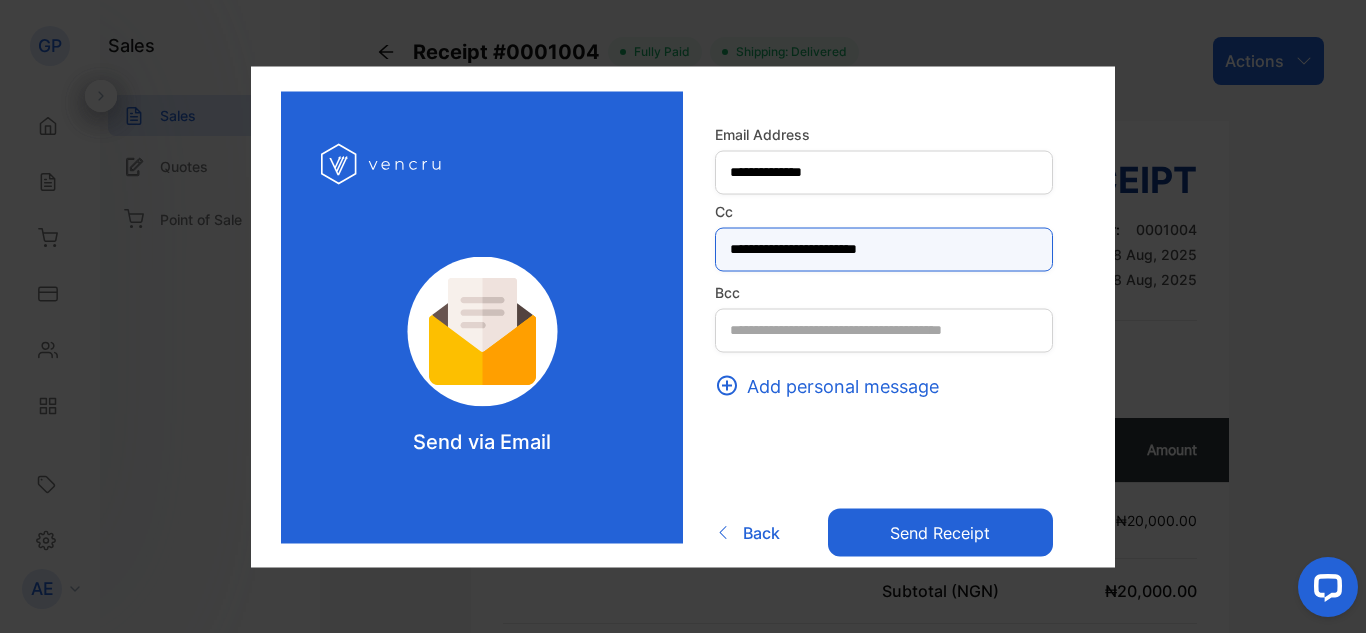 type on "**********" 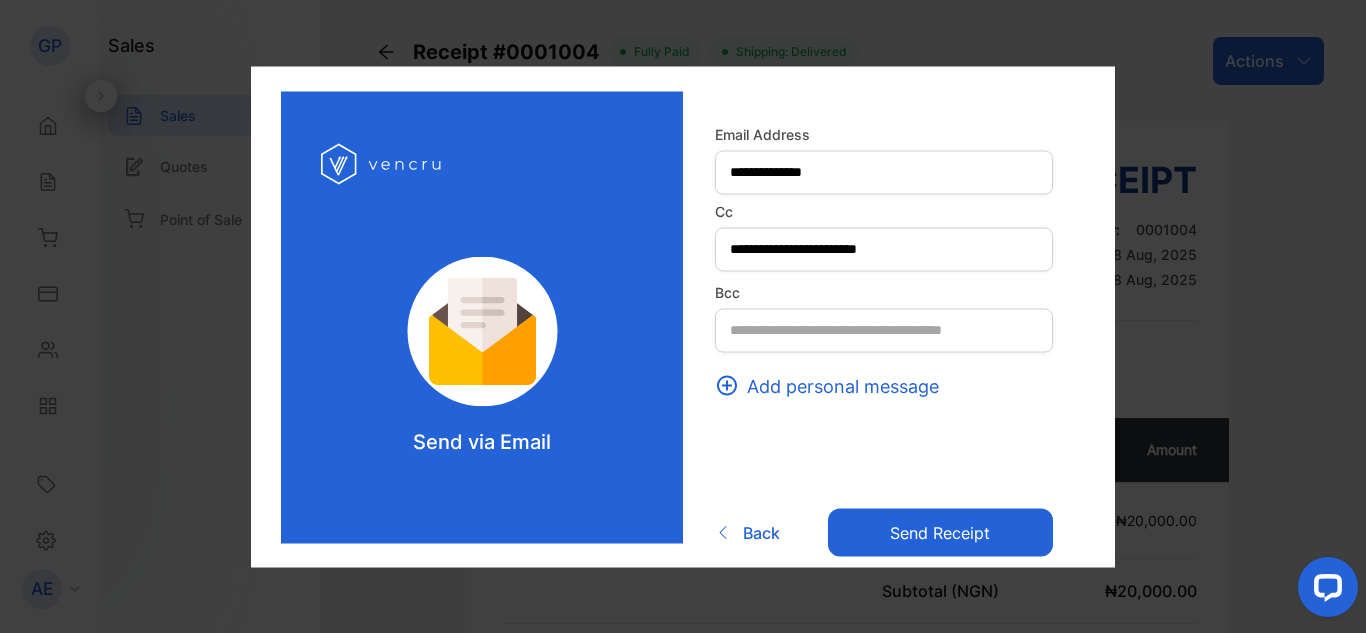 click on "Send receipt" at bounding box center [940, 533] 